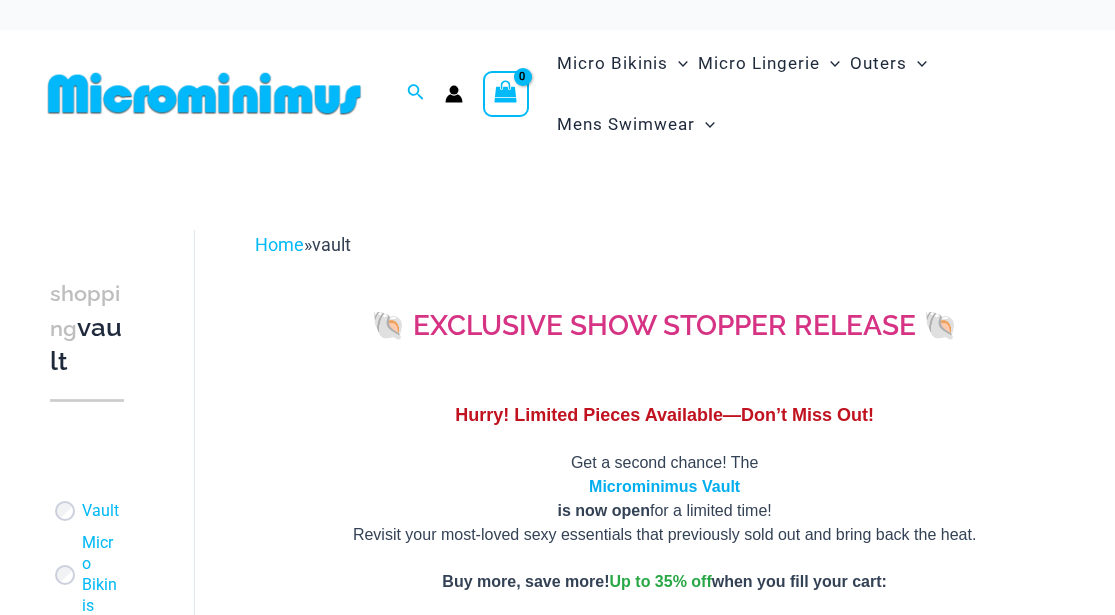 scroll, scrollTop: 0, scrollLeft: 0, axis: both 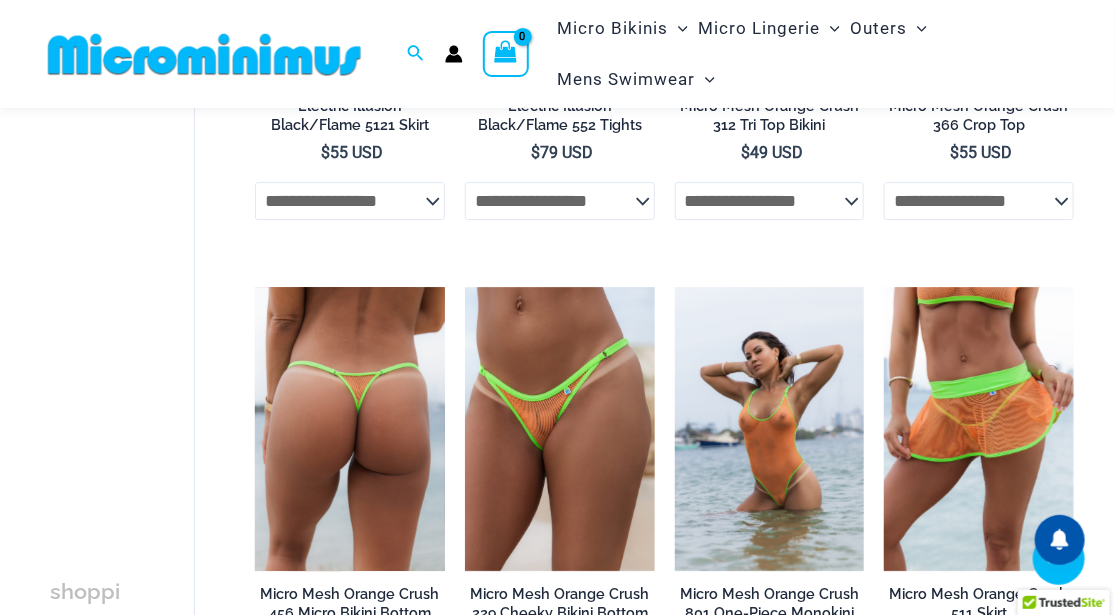 click at bounding box center (350, 429) 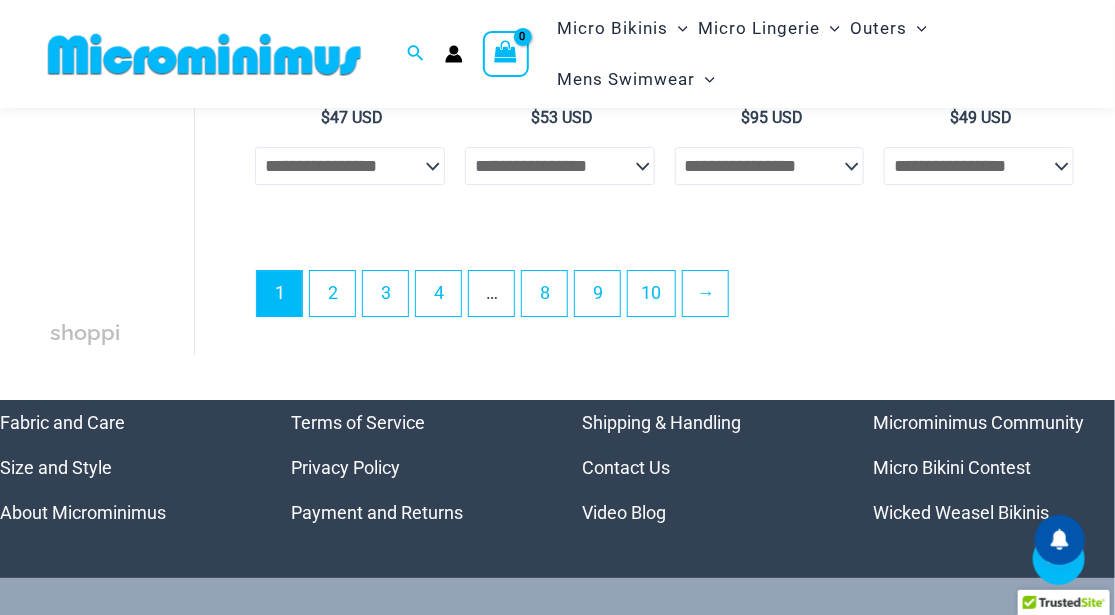 scroll, scrollTop: 4545, scrollLeft: 0, axis: vertical 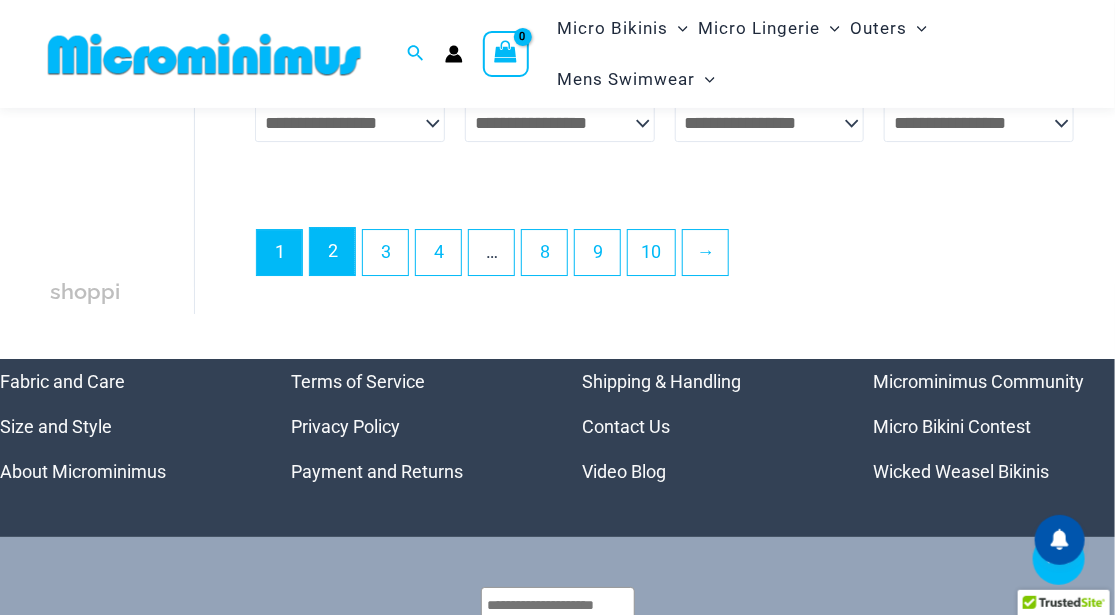 click on "2" at bounding box center [332, 251] 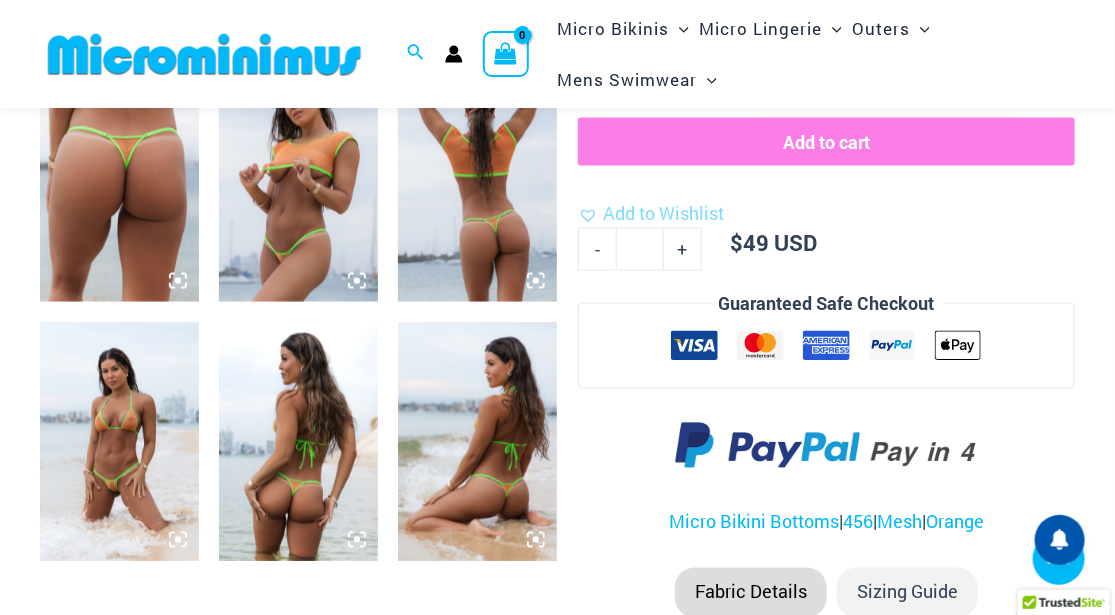 scroll, scrollTop: 939, scrollLeft: 0, axis: vertical 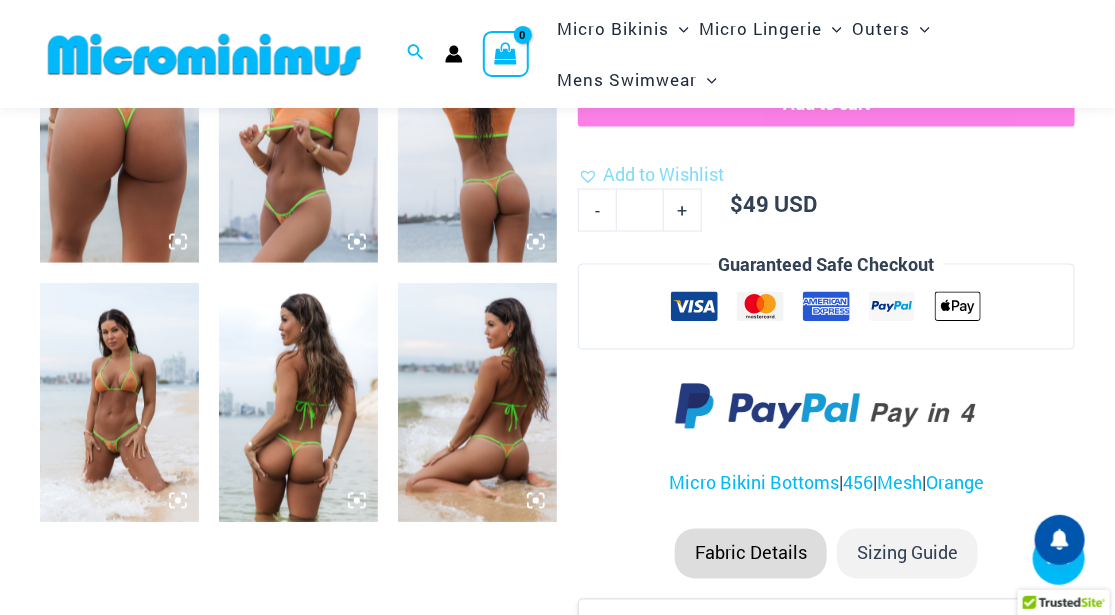 click at bounding box center (119, 402) 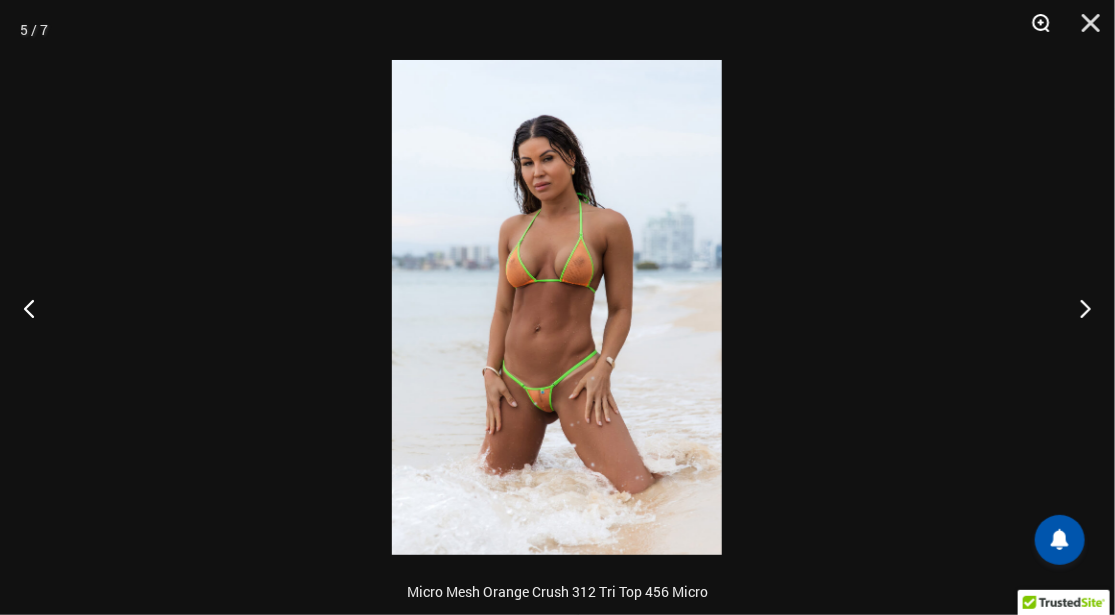 click at bounding box center [1034, 30] 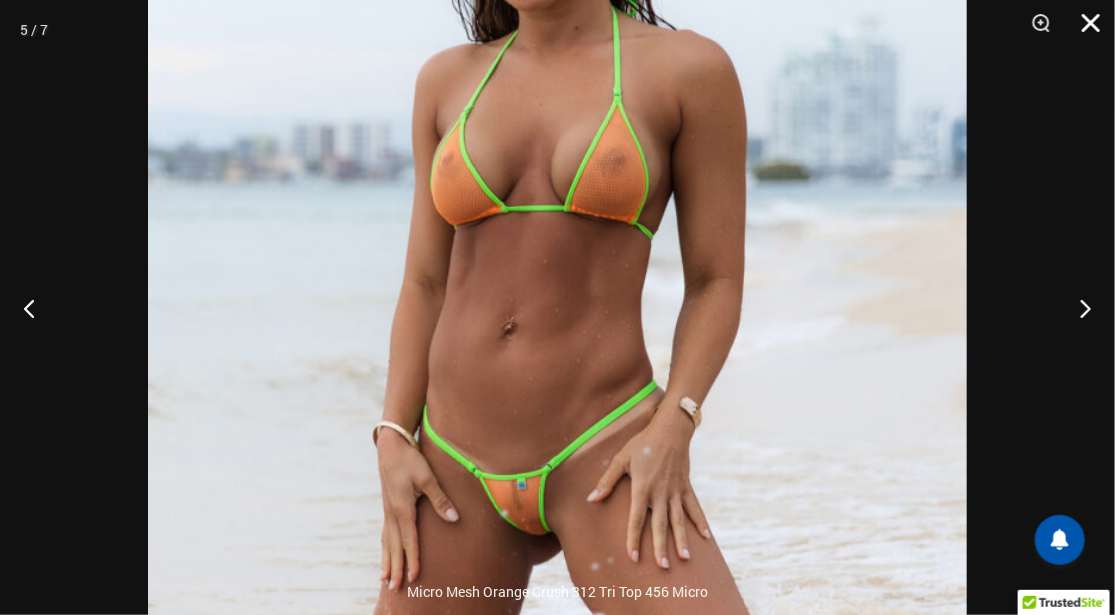 click at bounding box center [1084, 30] 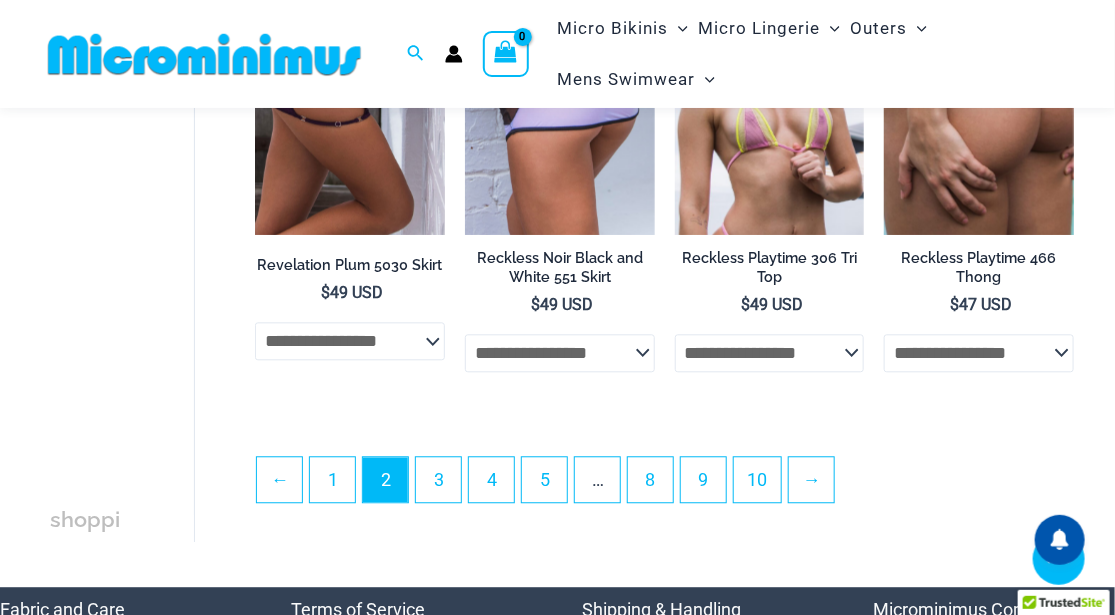scroll, scrollTop: 3979, scrollLeft: 0, axis: vertical 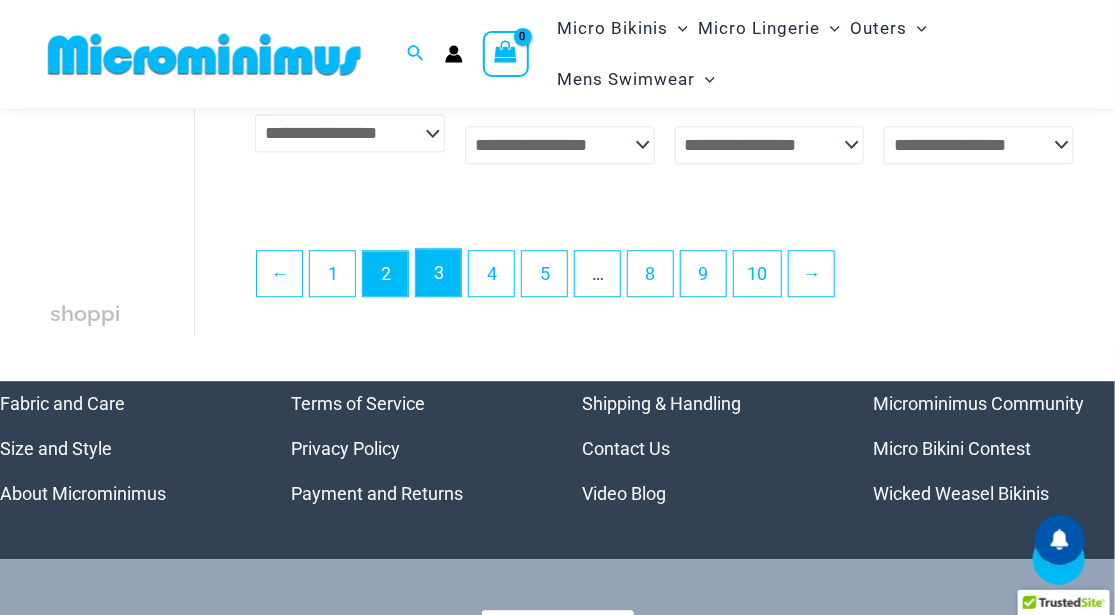click on "3" at bounding box center [438, 272] 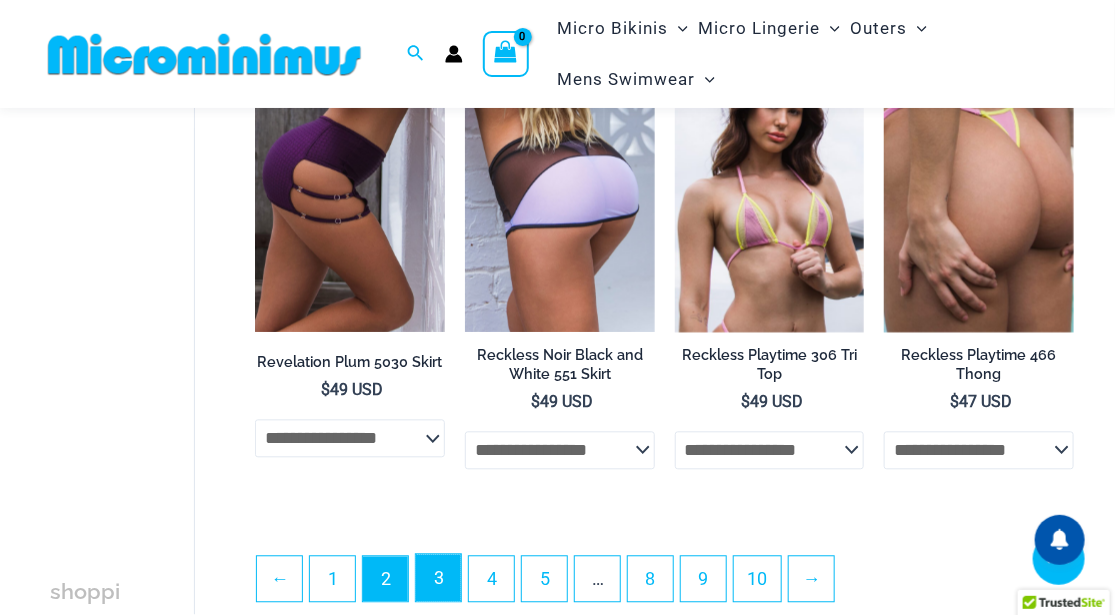 scroll, scrollTop: 3649, scrollLeft: 0, axis: vertical 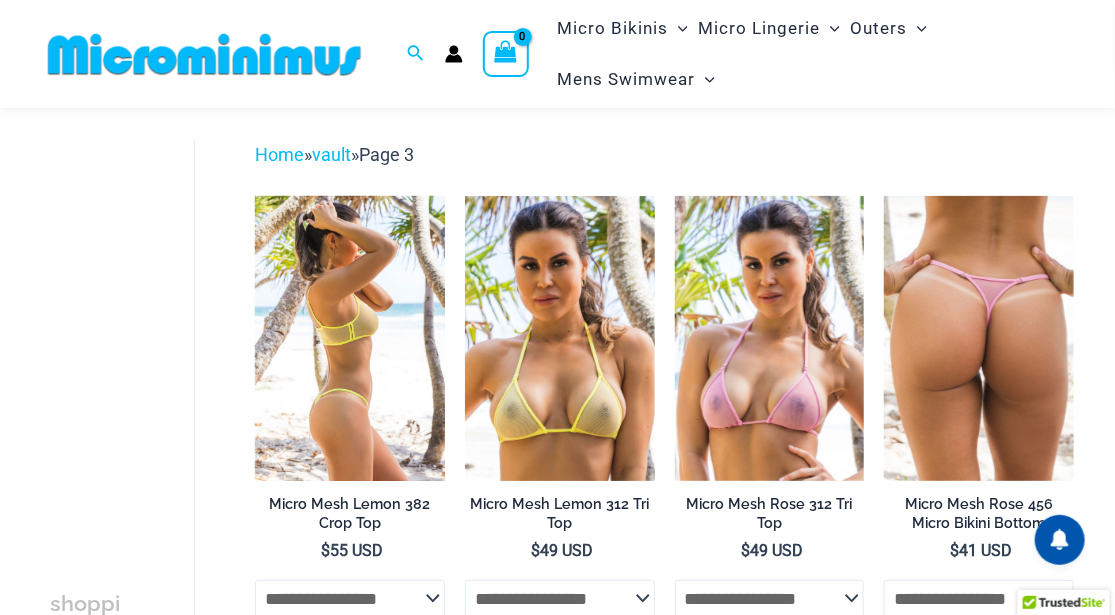 click at bounding box center [350, 338] 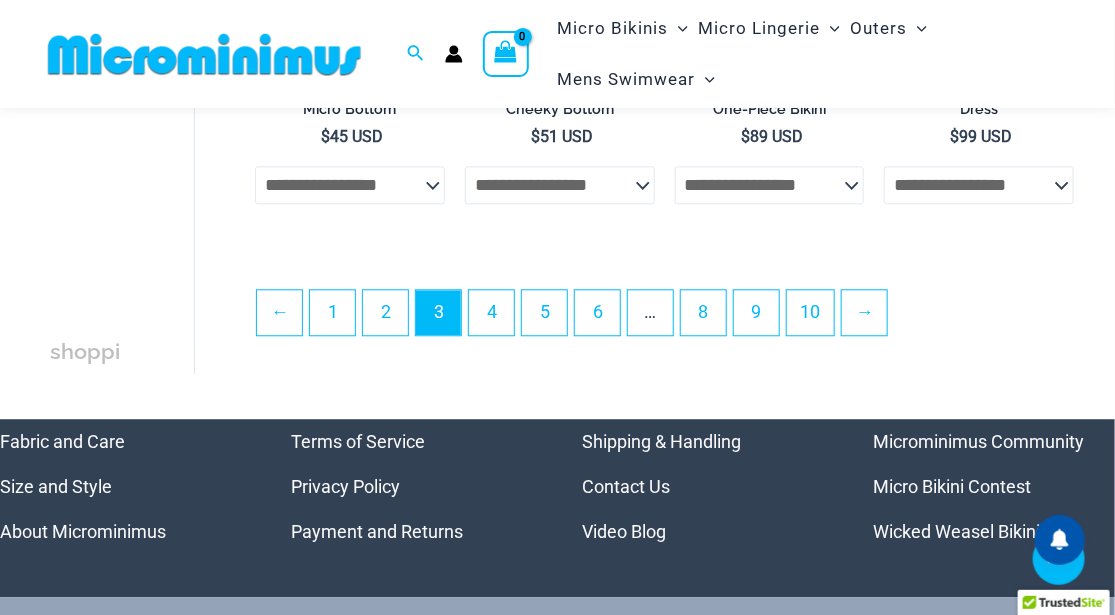 scroll, scrollTop: 3892, scrollLeft: 0, axis: vertical 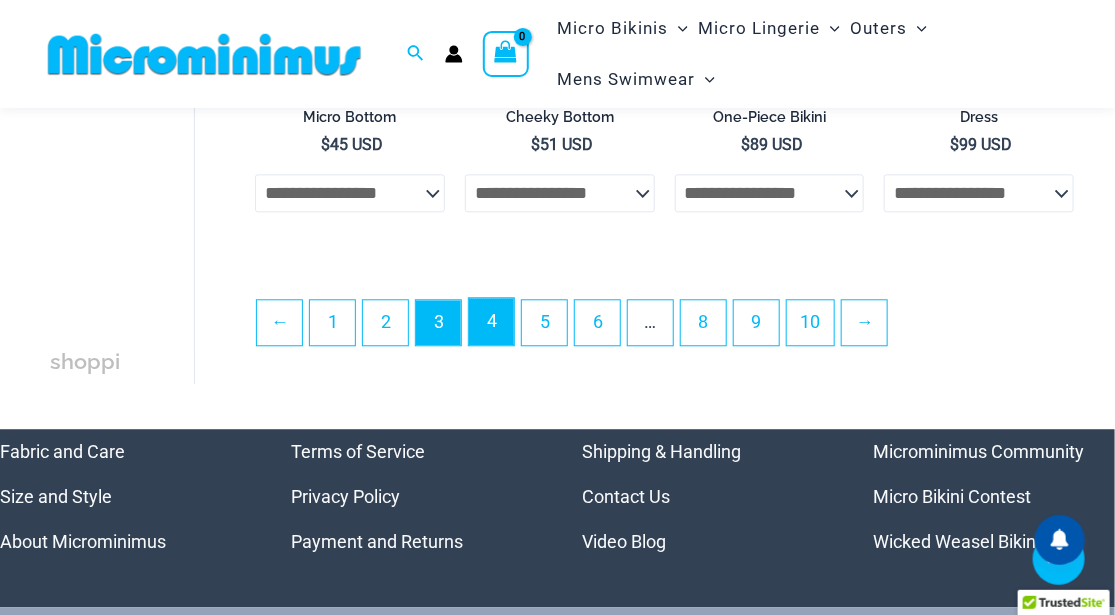 click on "4" at bounding box center [491, 321] 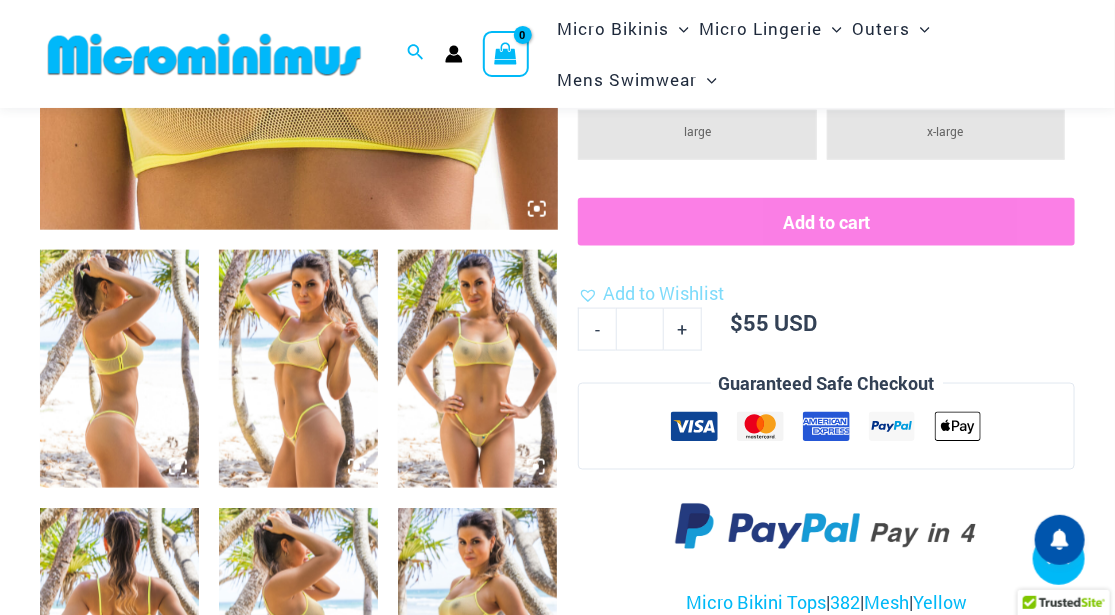 scroll, scrollTop: 786, scrollLeft: 0, axis: vertical 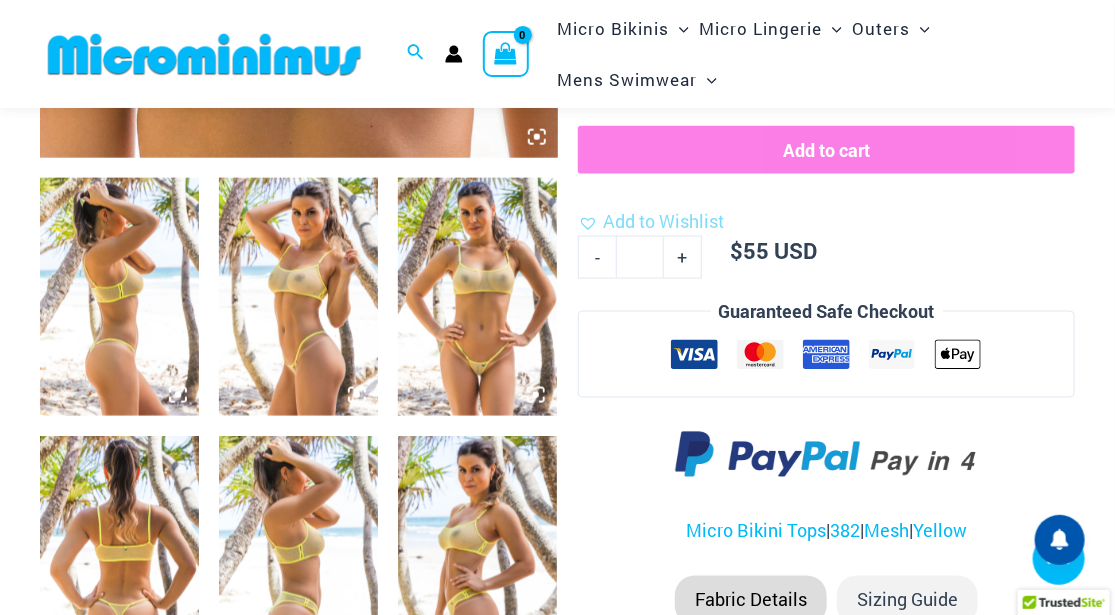 click at bounding box center (477, 297) 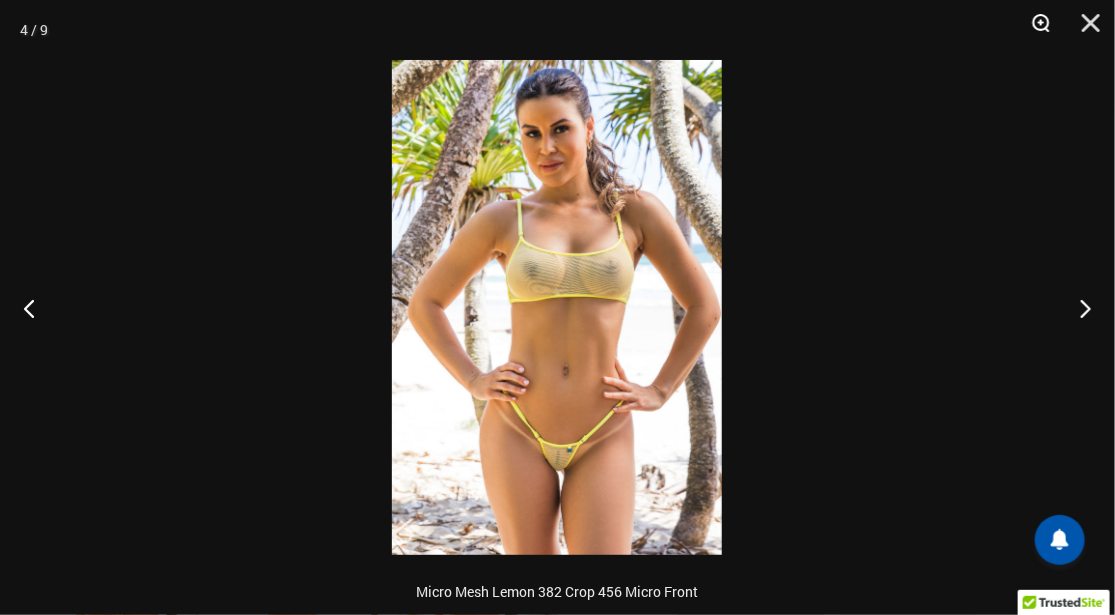 click at bounding box center [1034, 30] 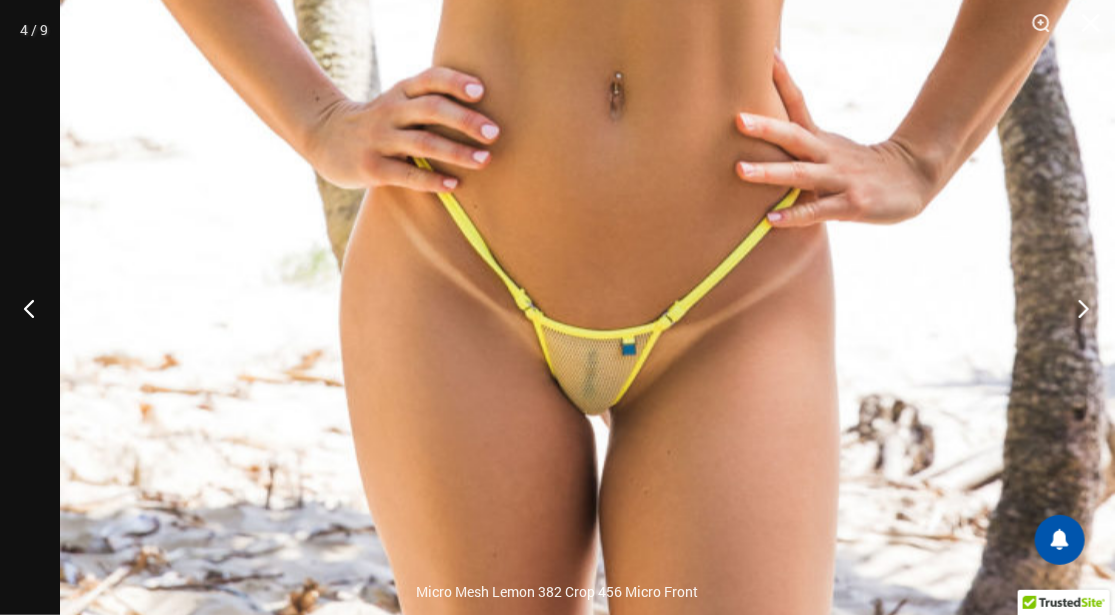 click at bounding box center (1077, 308) 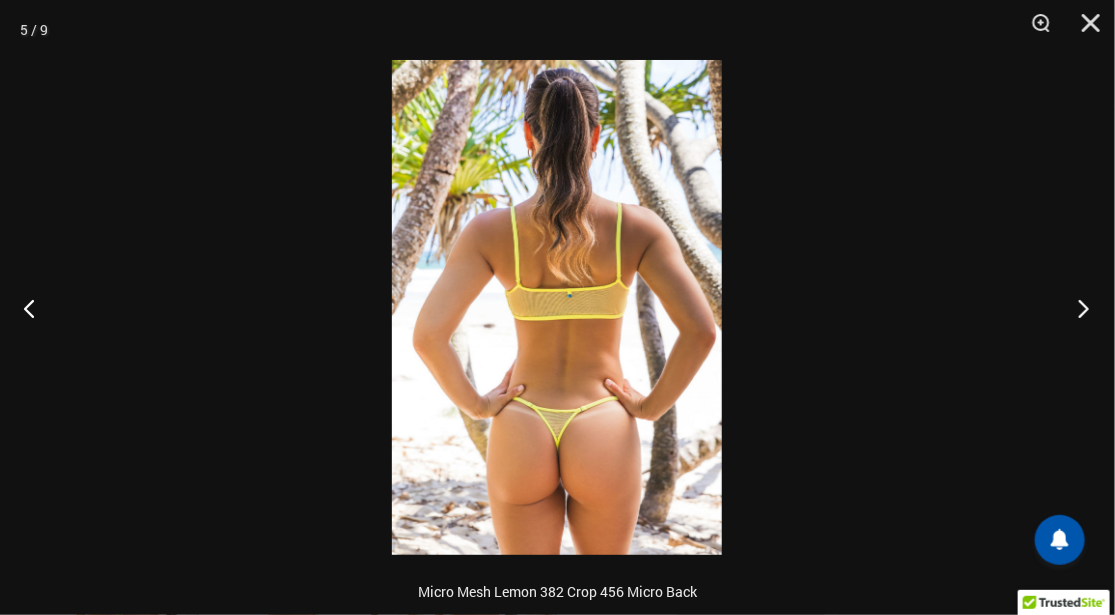 click at bounding box center [1077, 308] 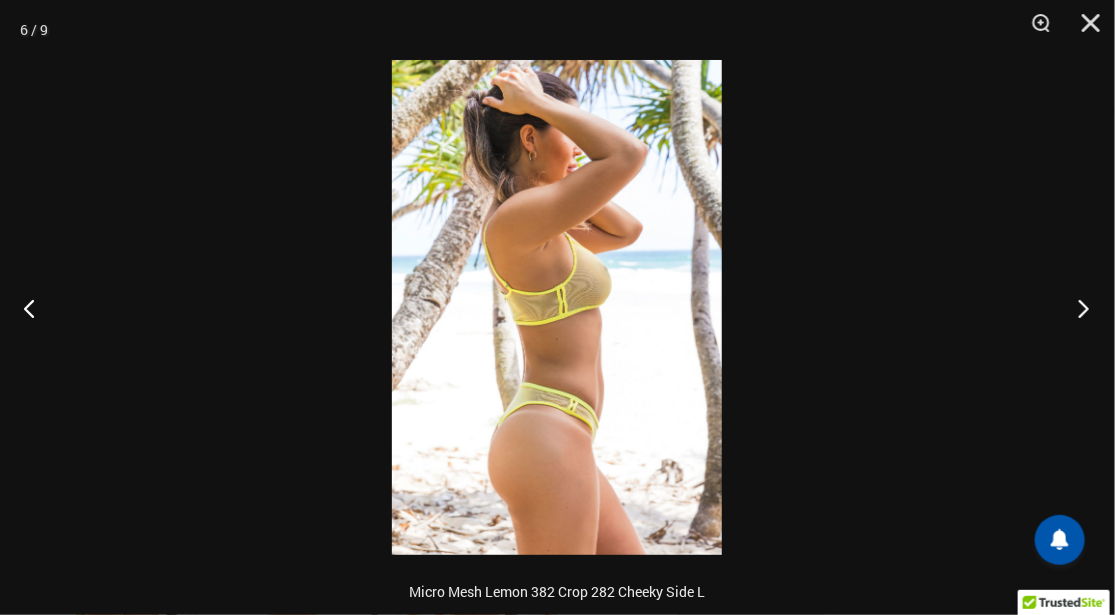 click at bounding box center [1077, 308] 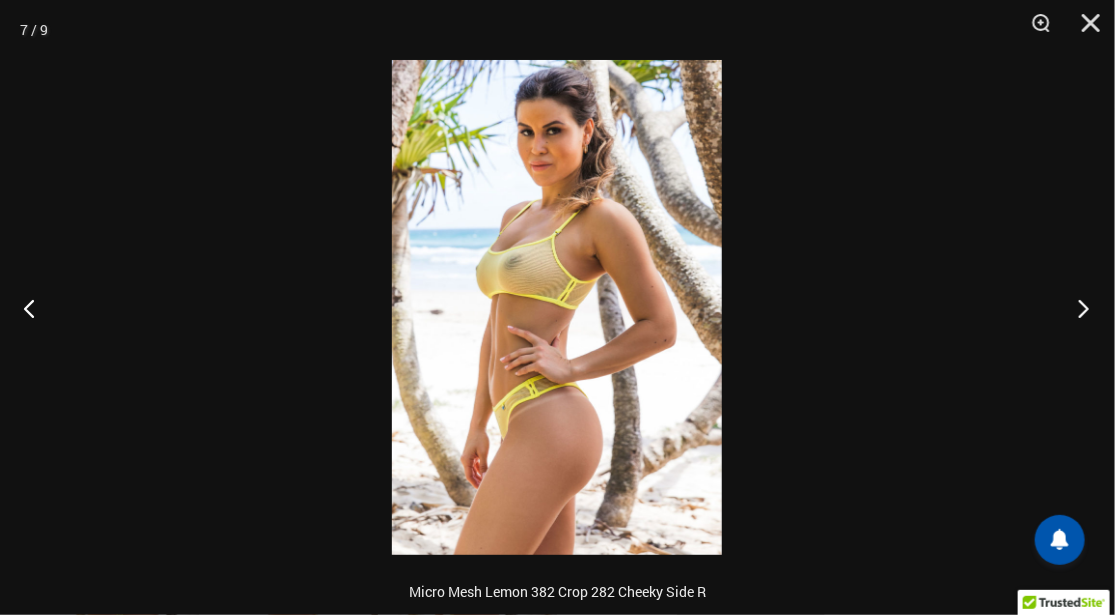 click at bounding box center [1077, 308] 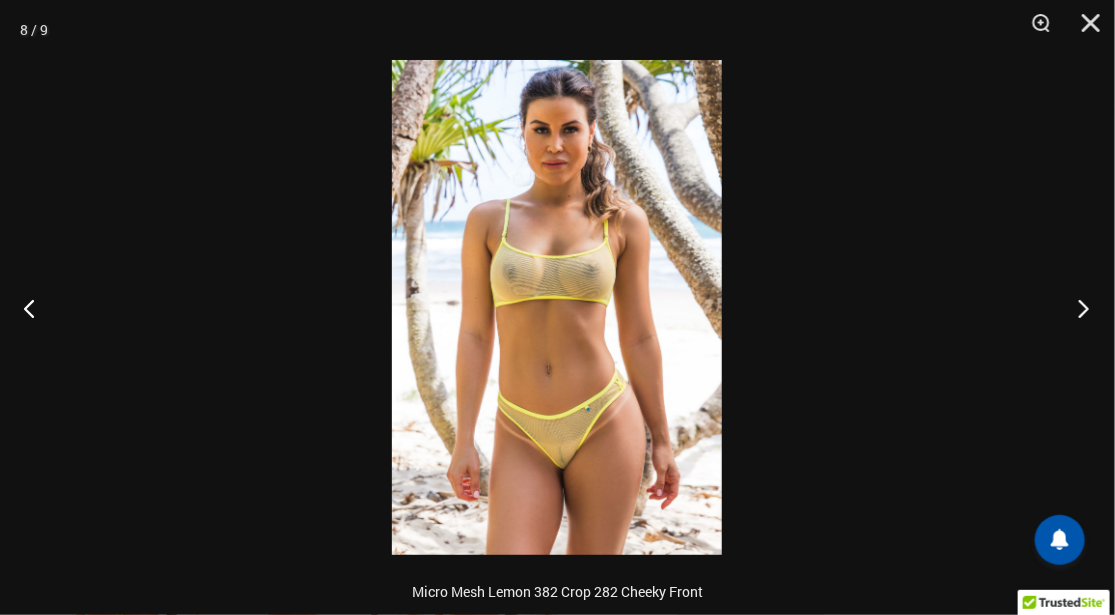 click at bounding box center [1077, 308] 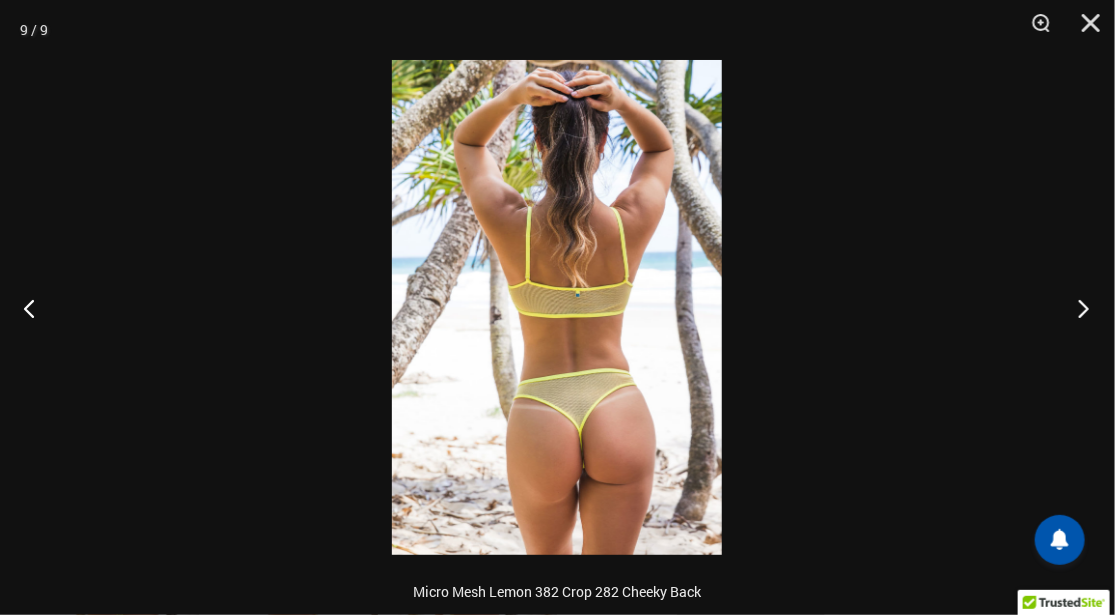 click at bounding box center (1077, 308) 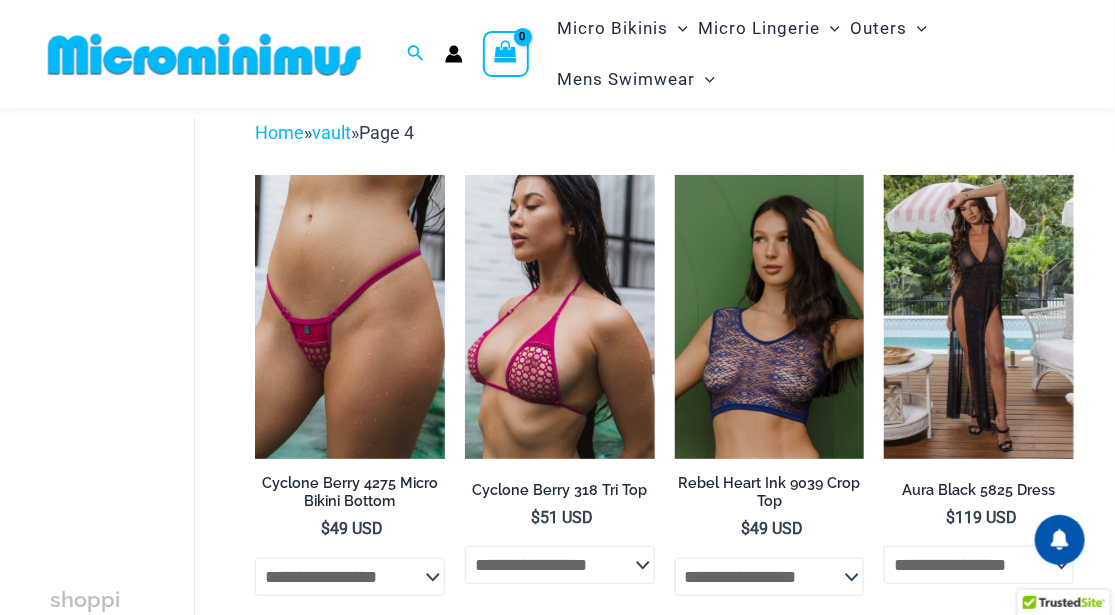 scroll, scrollTop: 104, scrollLeft: 0, axis: vertical 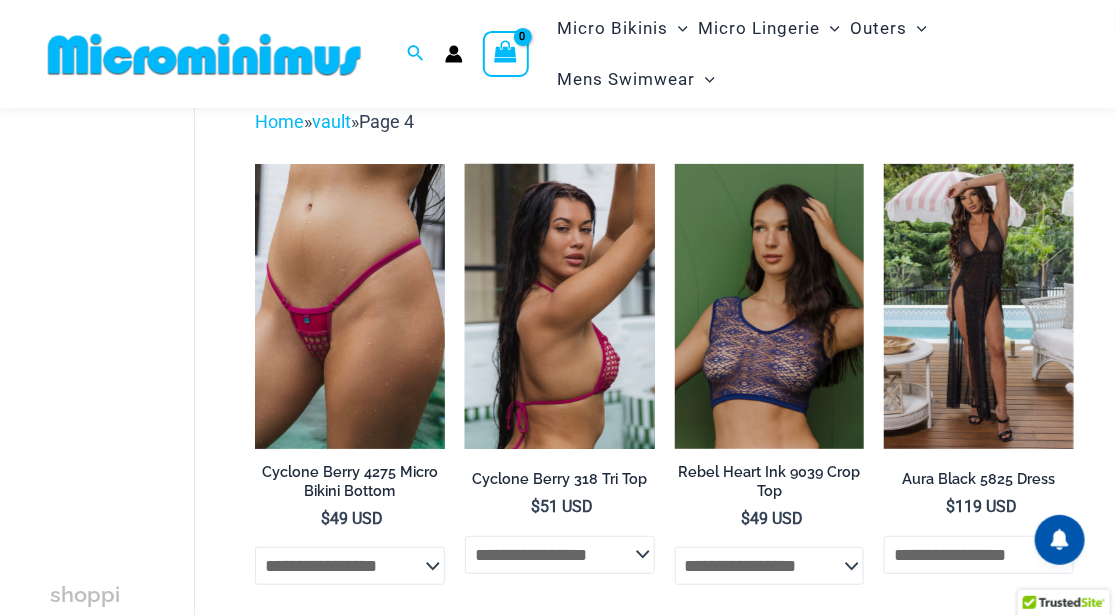 click at bounding box center [560, 306] 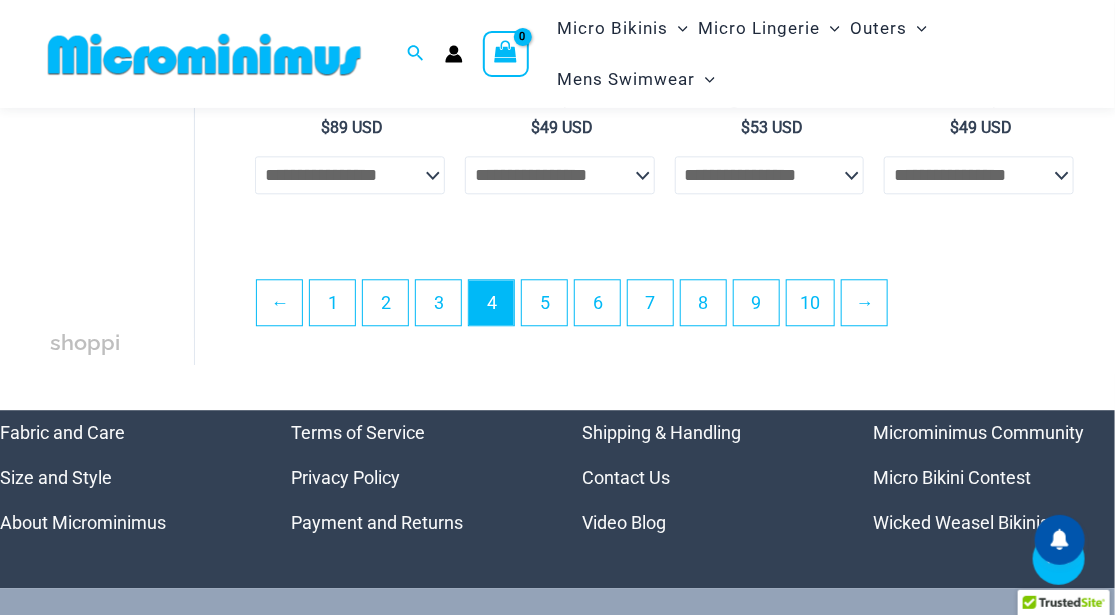 scroll, scrollTop: 3911, scrollLeft: 0, axis: vertical 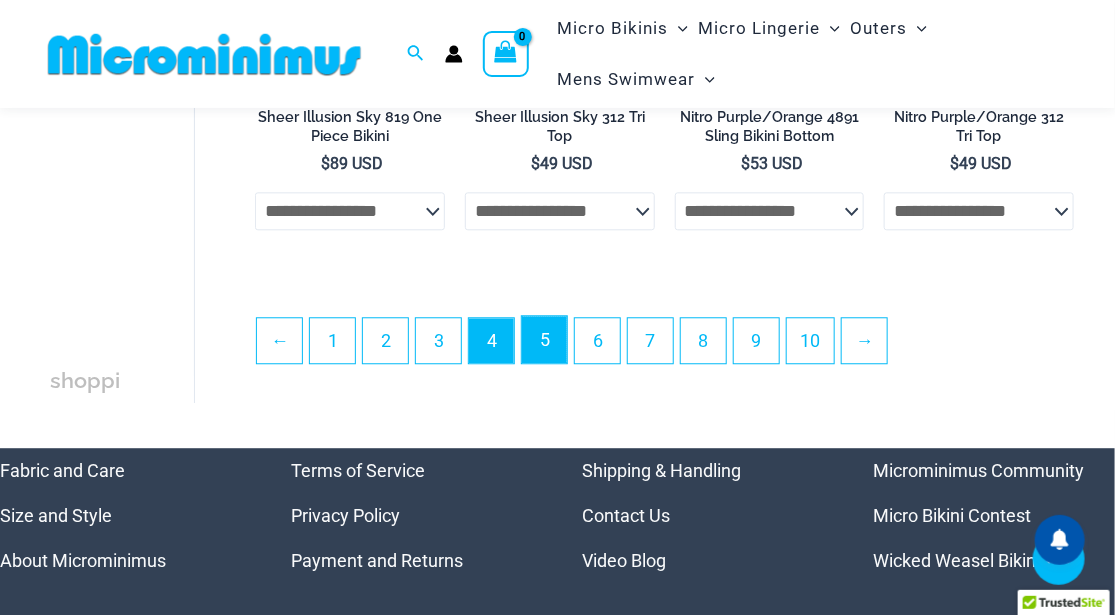click on "5" at bounding box center [544, 339] 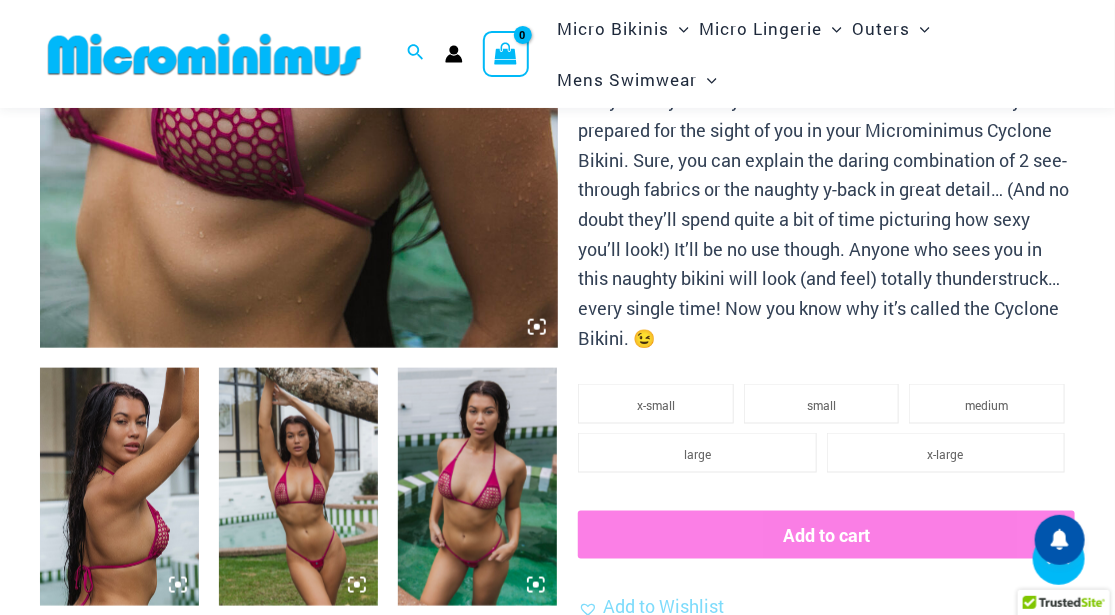 scroll, scrollTop: 830, scrollLeft: 0, axis: vertical 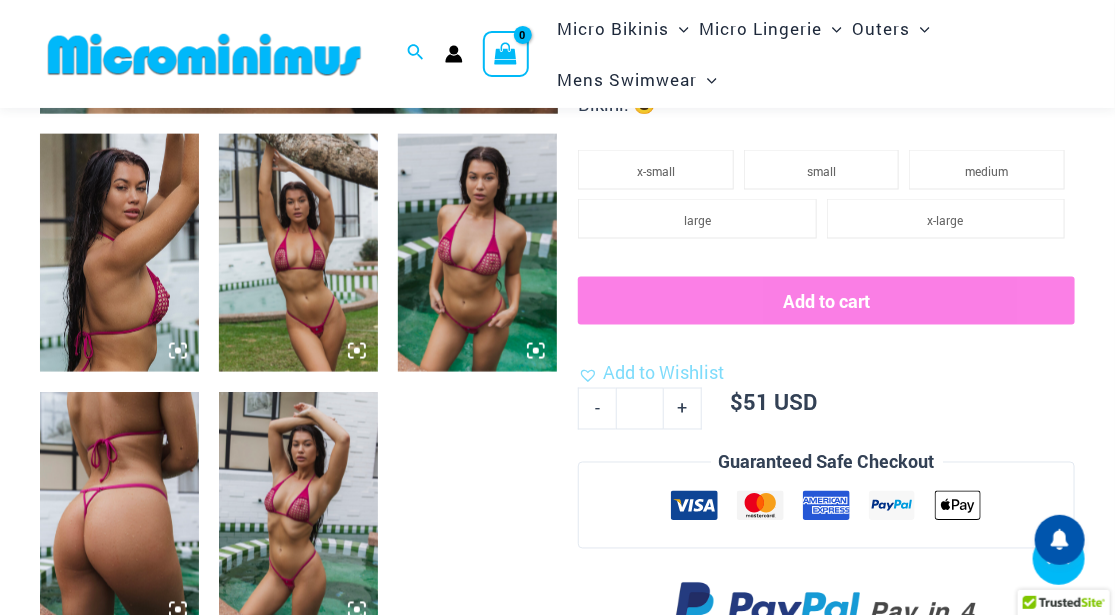 click at bounding box center [298, 253] 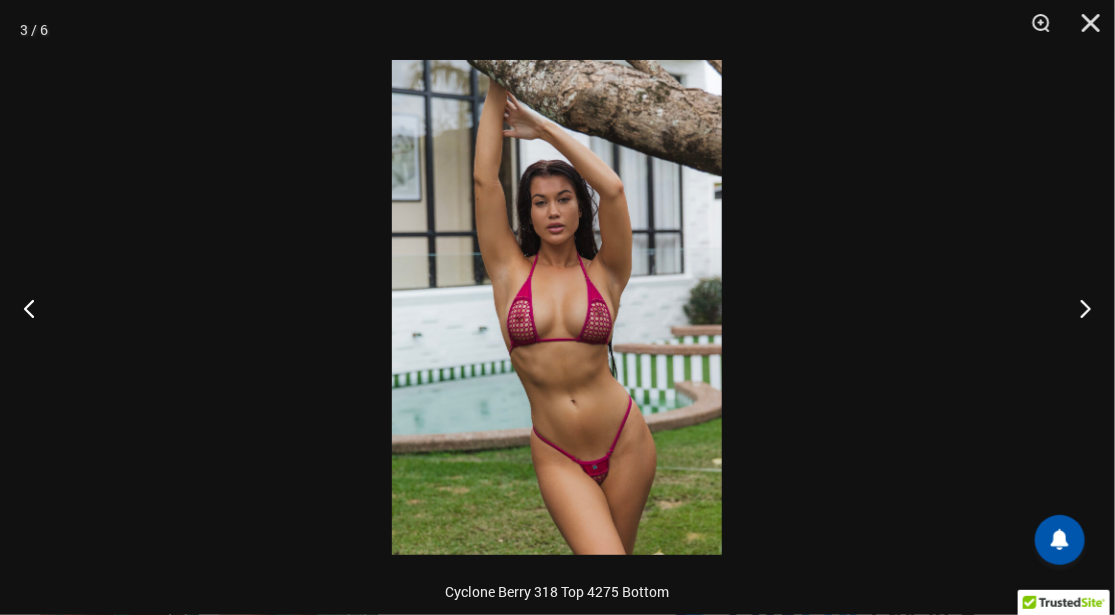 click at bounding box center [557, 307] 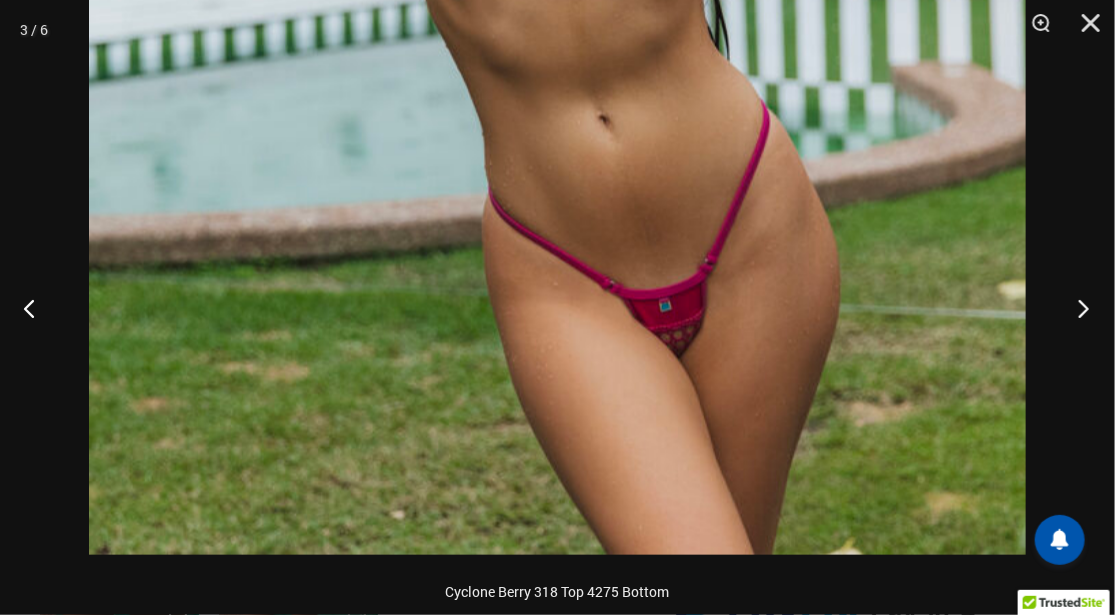 click at bounding box center [1077, 308] 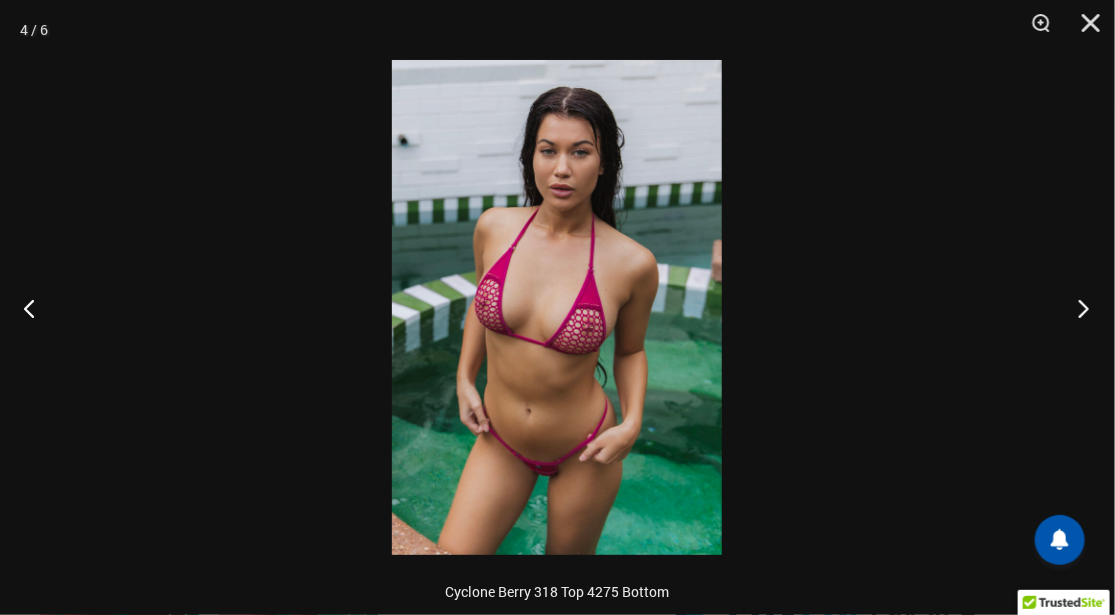 click at bounding box center (1077, 308) 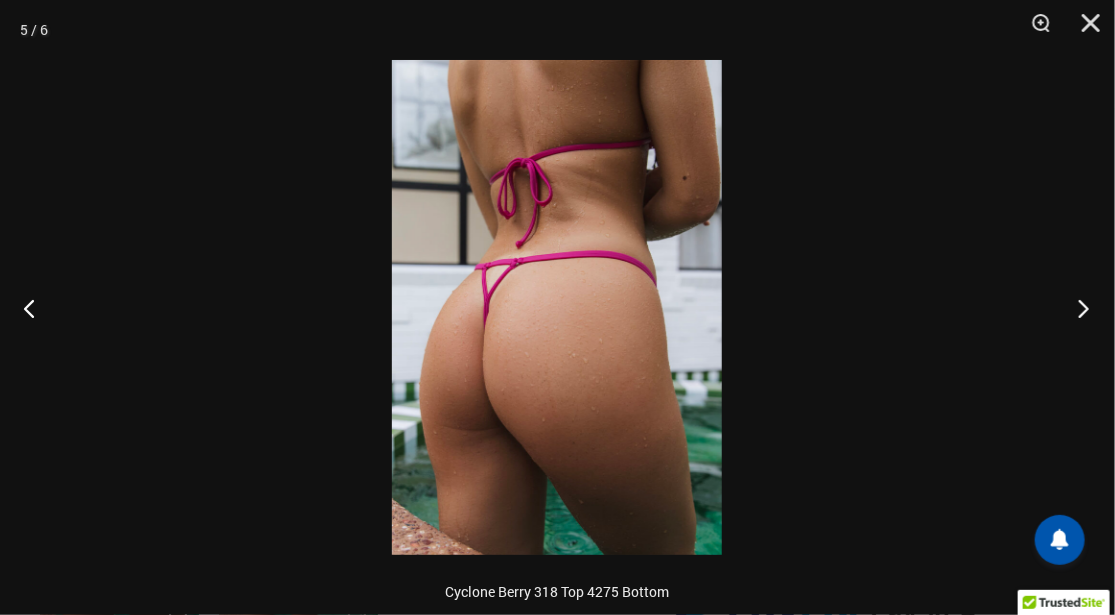 click at bounding box center [1077, 308] 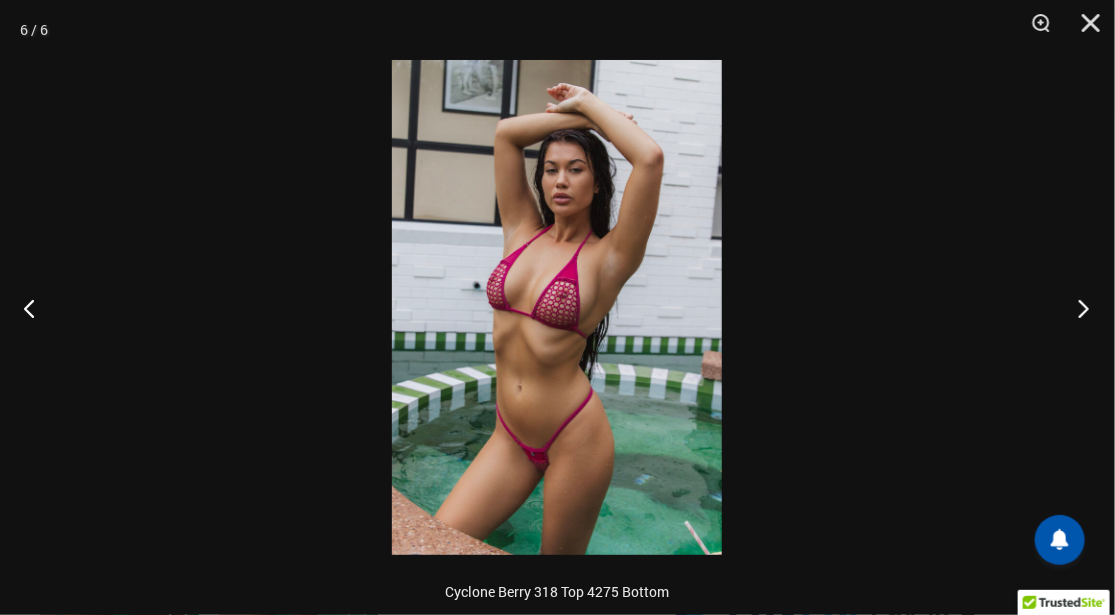 click at bounding box center [1077, 308] 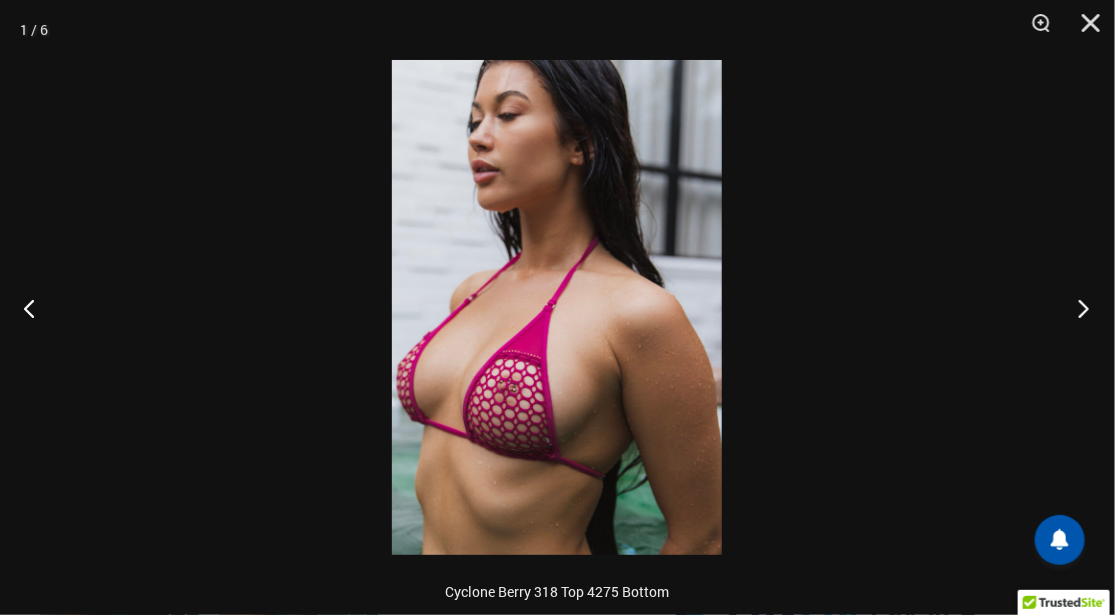 click at bounding box center [1077, 308] 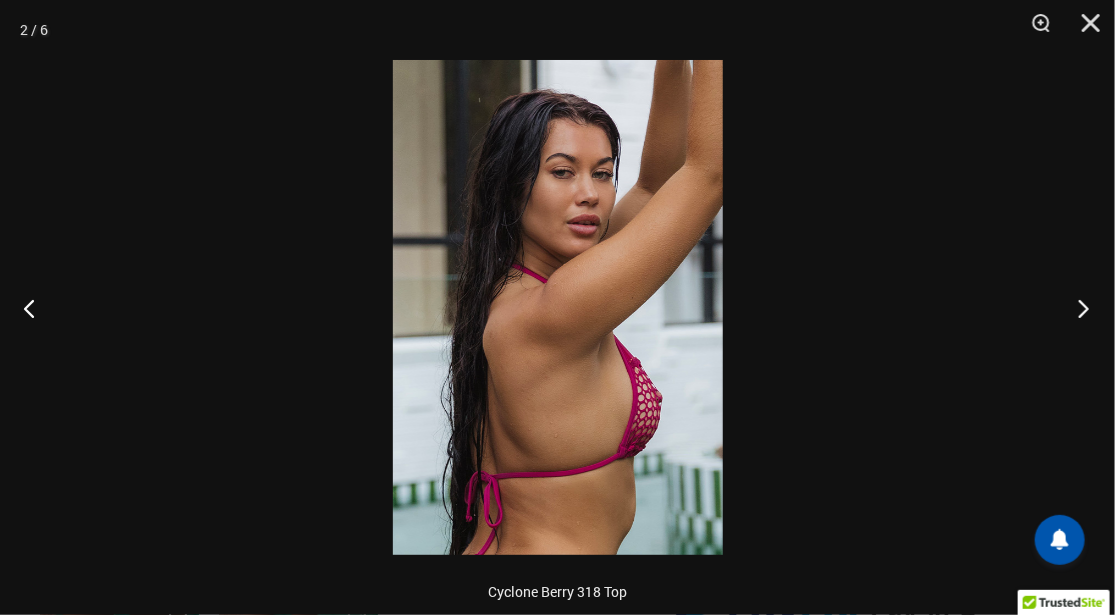 click at bounding box center [1077, 308] 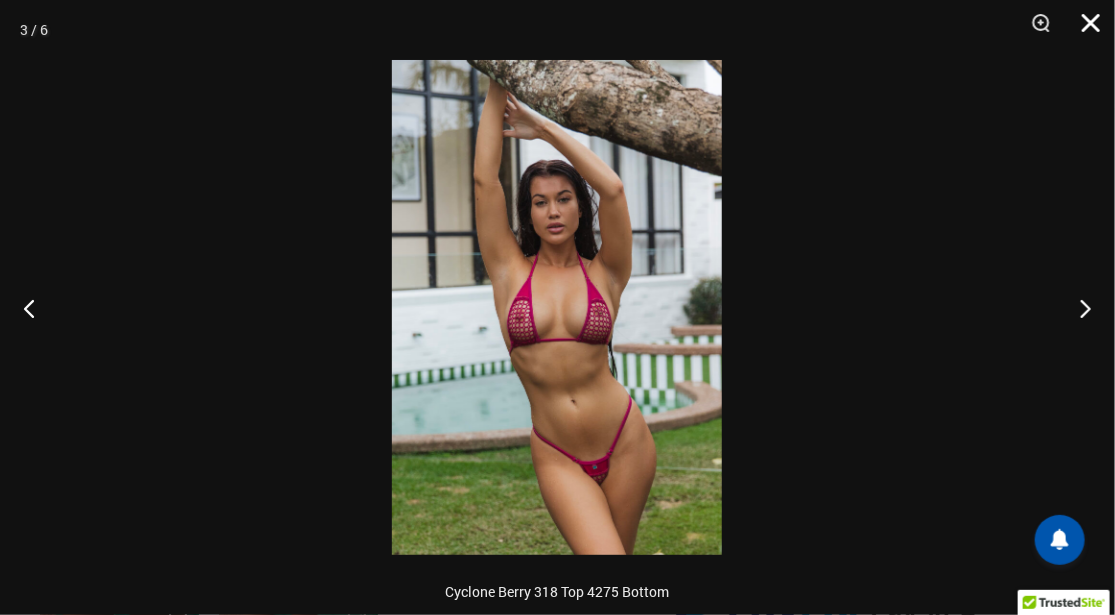 click at bounding box center [1084, 30] 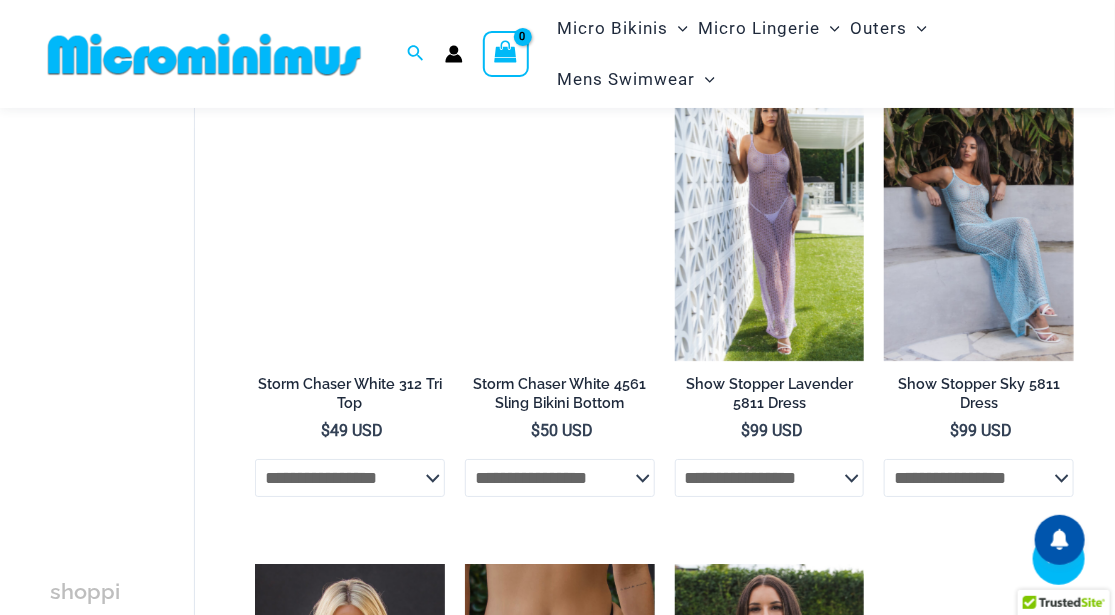 scroll, scrollTop: 2144, scrollLeft: 0, axis: vertical 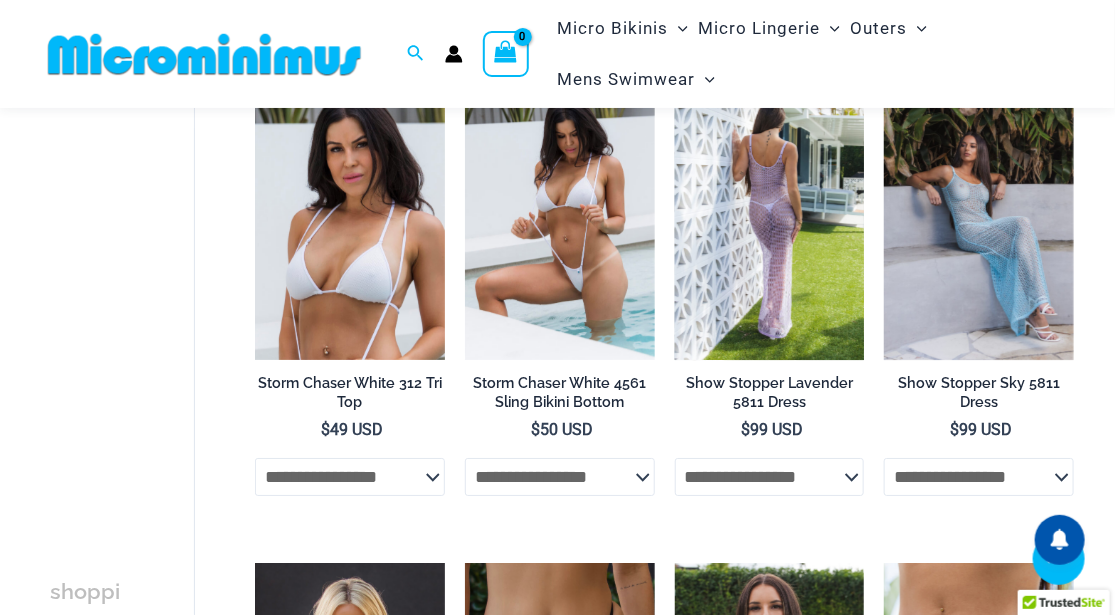 click at bounding box center (770, 217) 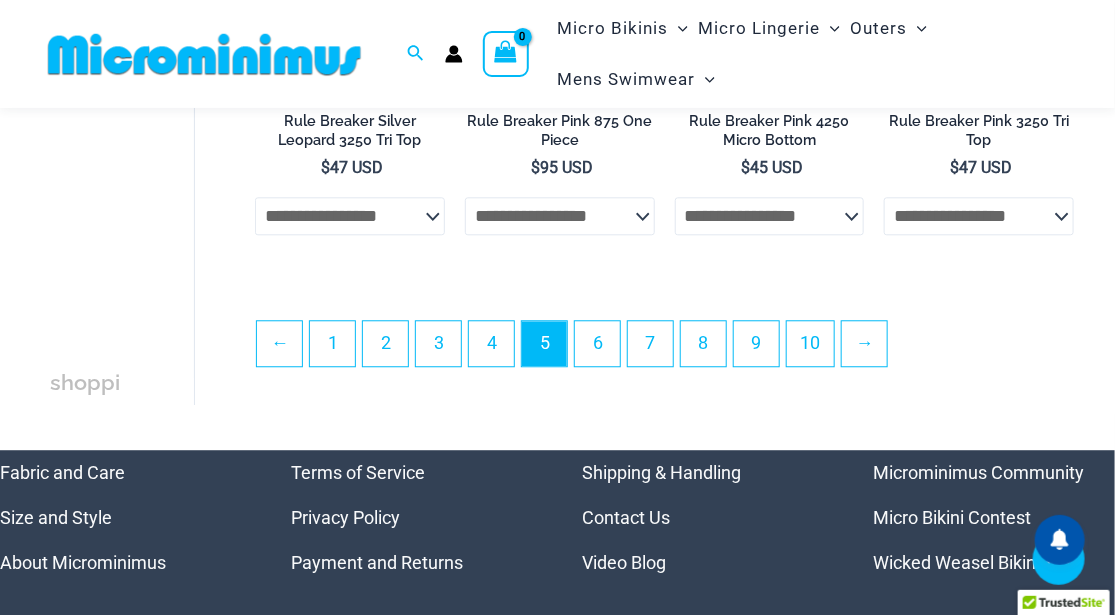scroll, scrollTop: 3910, scrollLeft: 0, axis: vertical 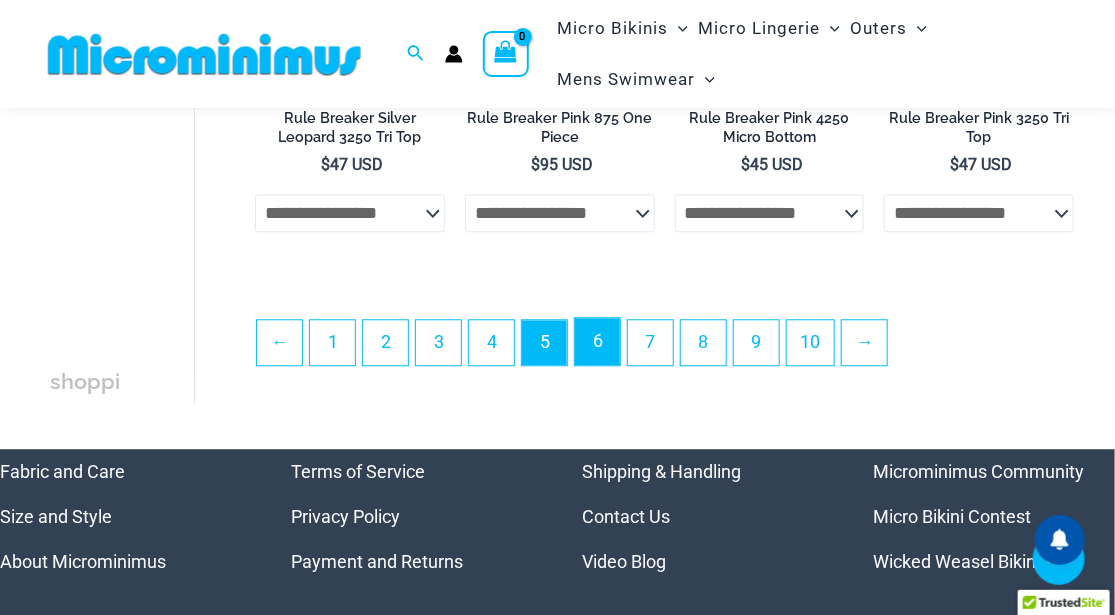 click on "6" at bounding box center (597, 341) 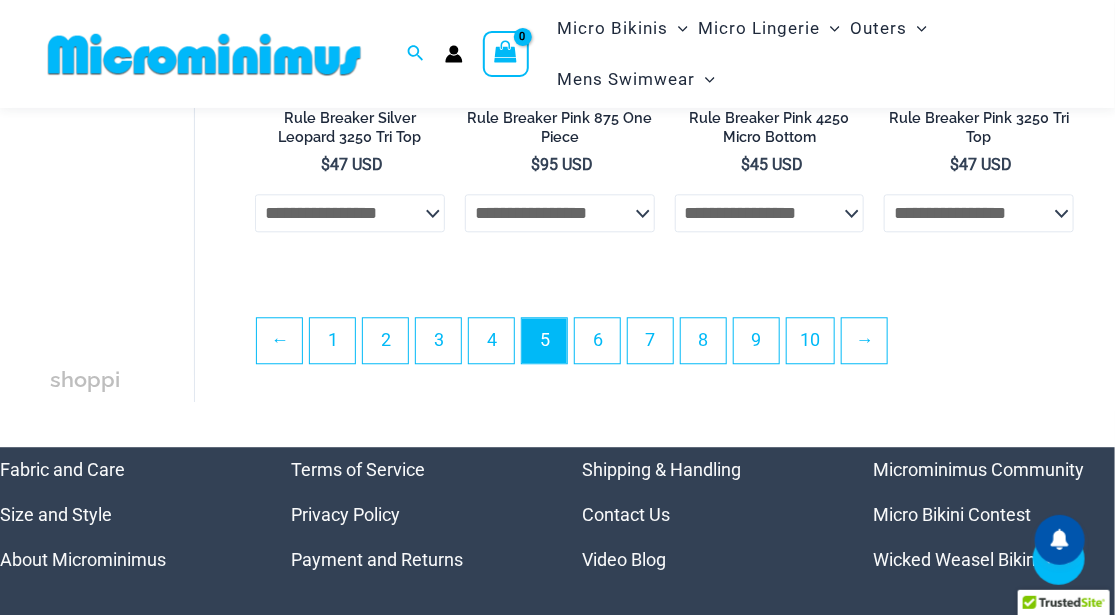 click on "**********" at bounding box center (664, -1673) 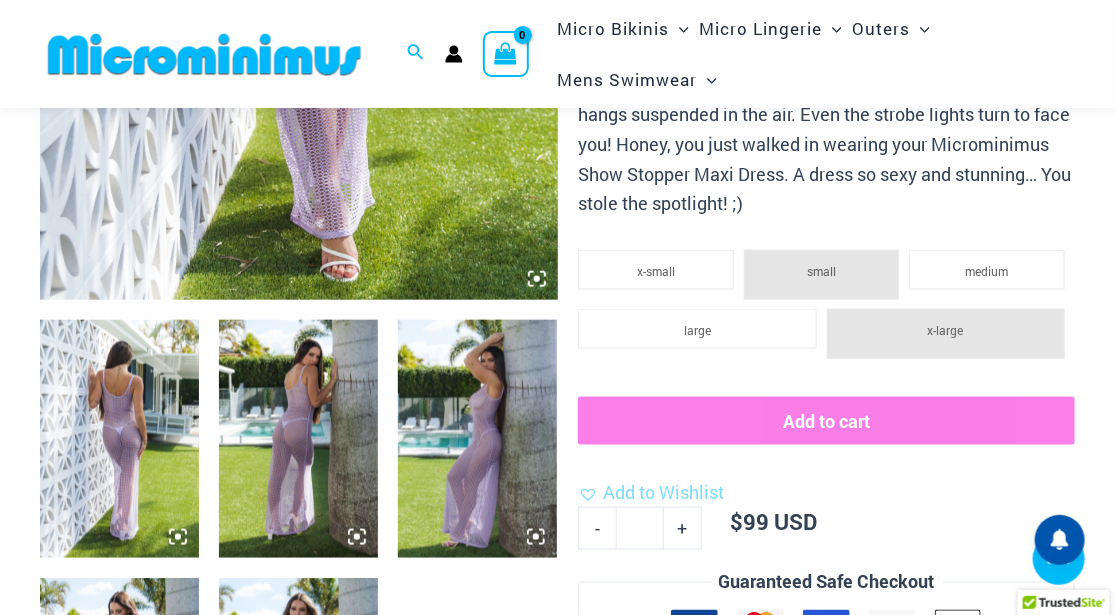 scroll, scrollTop: 796, scrollLeft: 0, axis: vertical 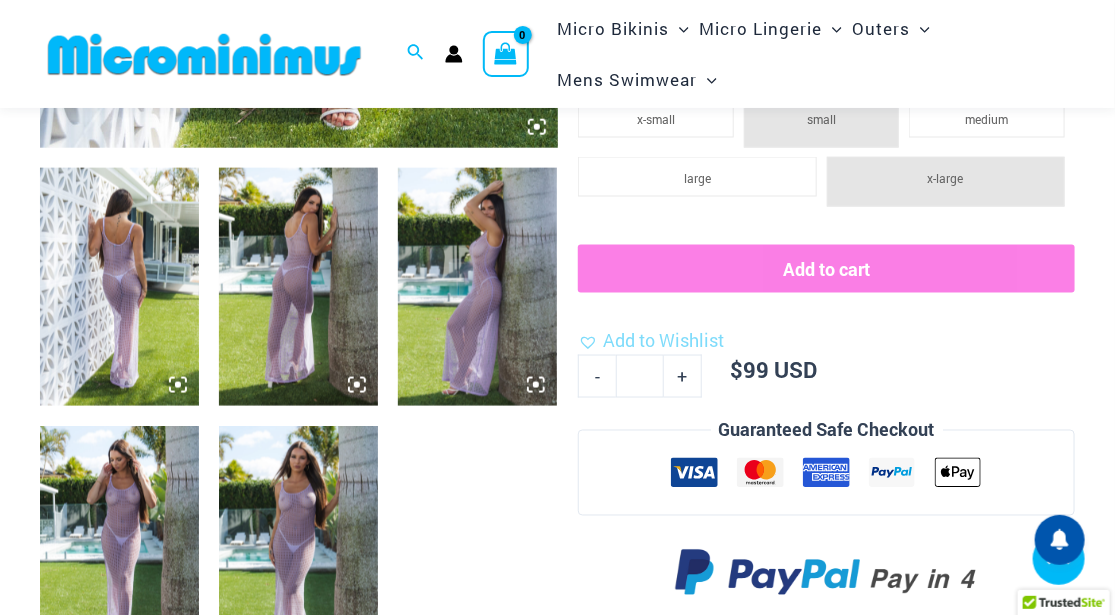 click at bounding box center [119, 545] 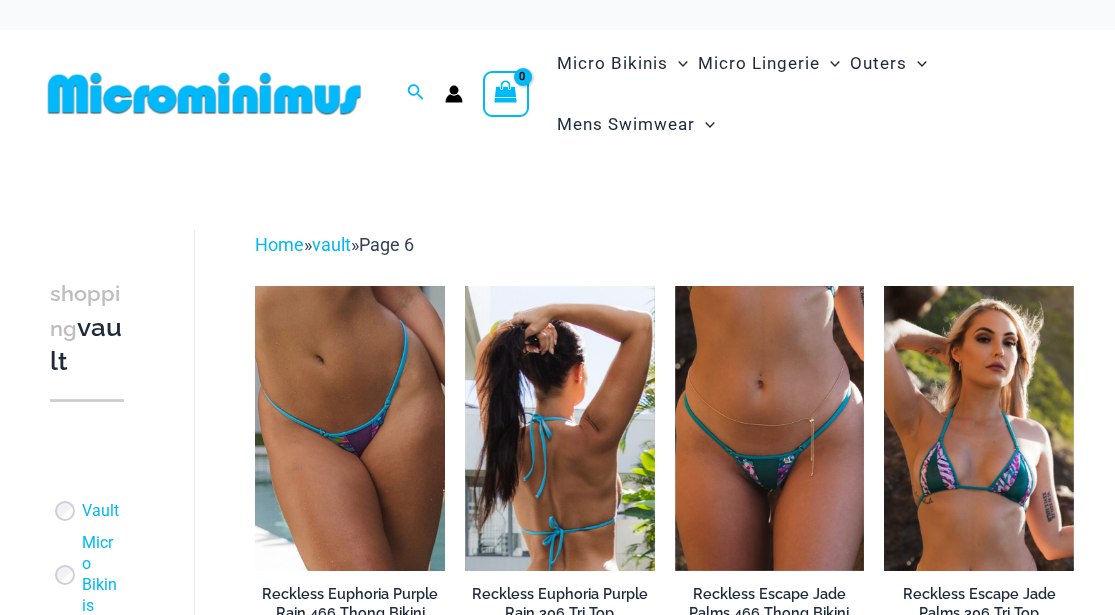 scroll, scrollTop: 0, scrollLeft: 0, axis: both 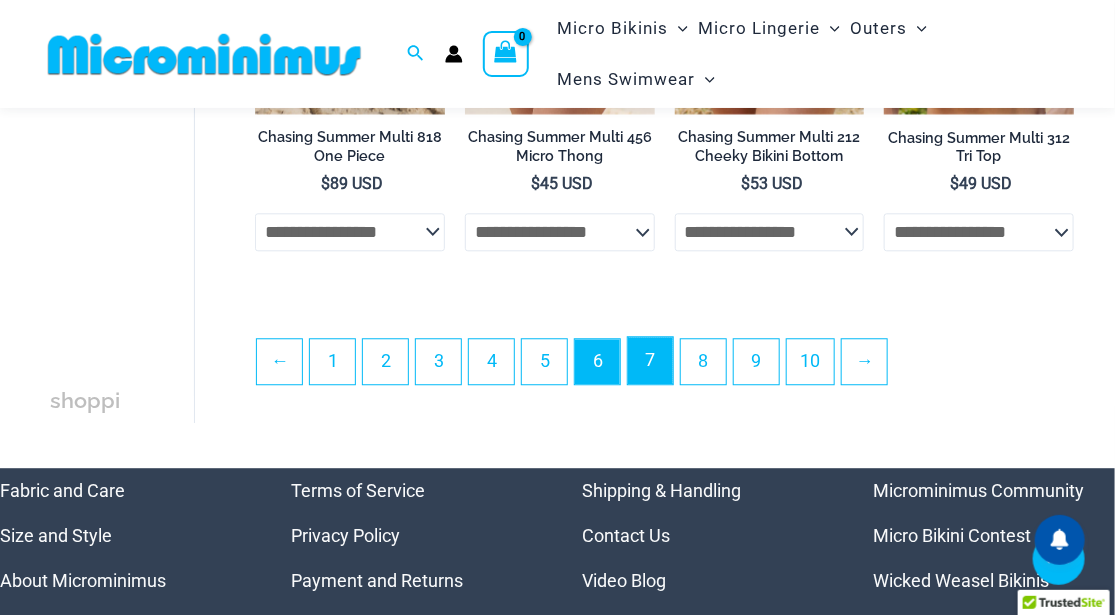 click on "7" at bounding box center [650, 360] 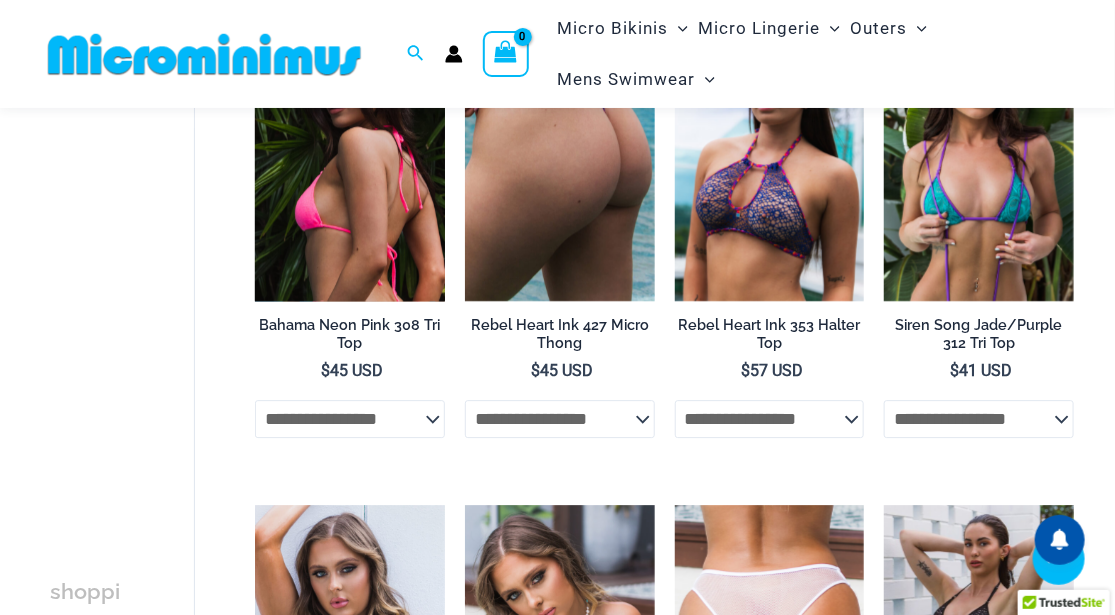 scroll, scrollTop: 1680, scrollLeft: 0, axis: vertical 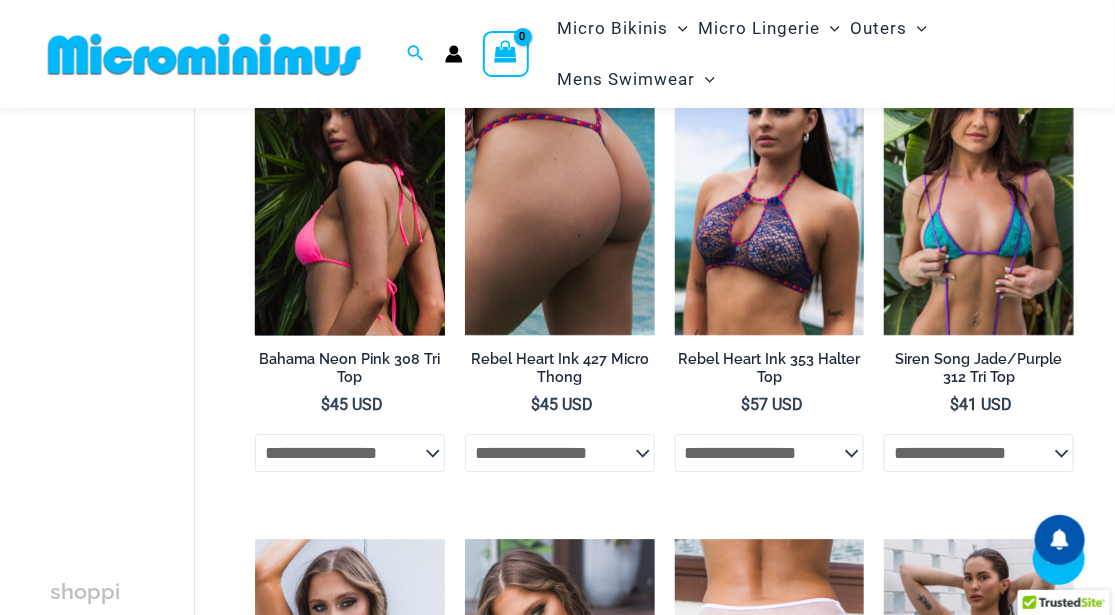click at bounding box center (350, 193) 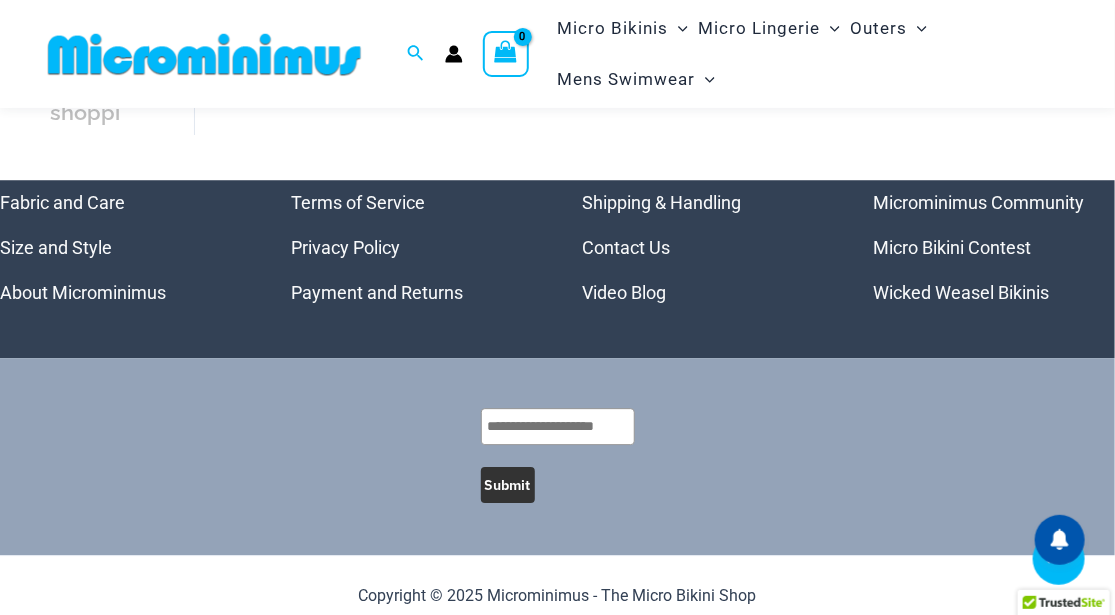 scroll, scrollTop: 4175, scrollLeft: 0, axis: vertical 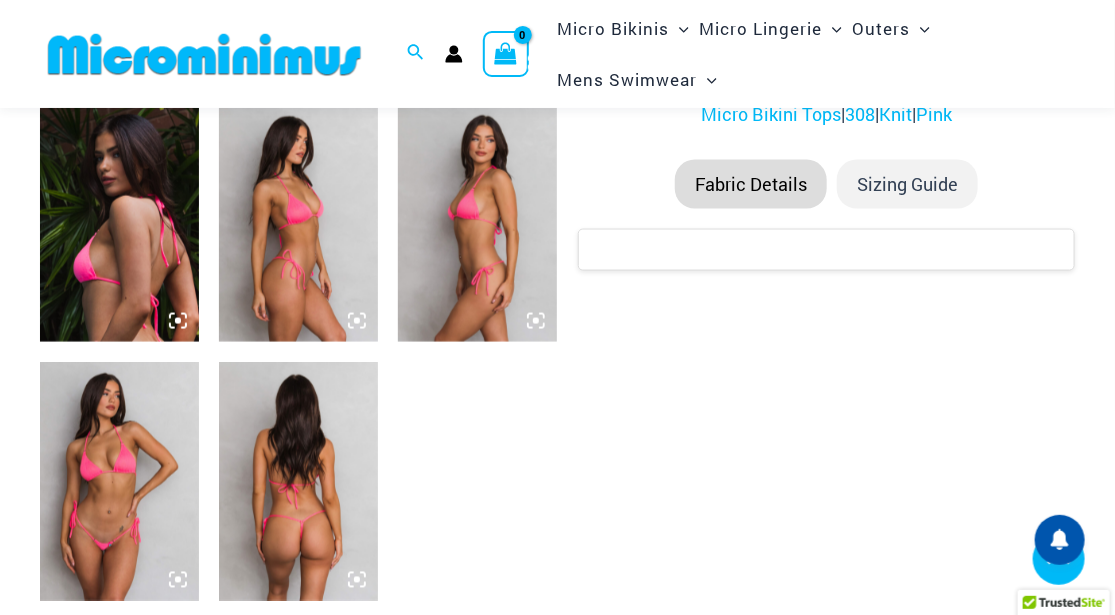 click at bounding box center (119, 481) 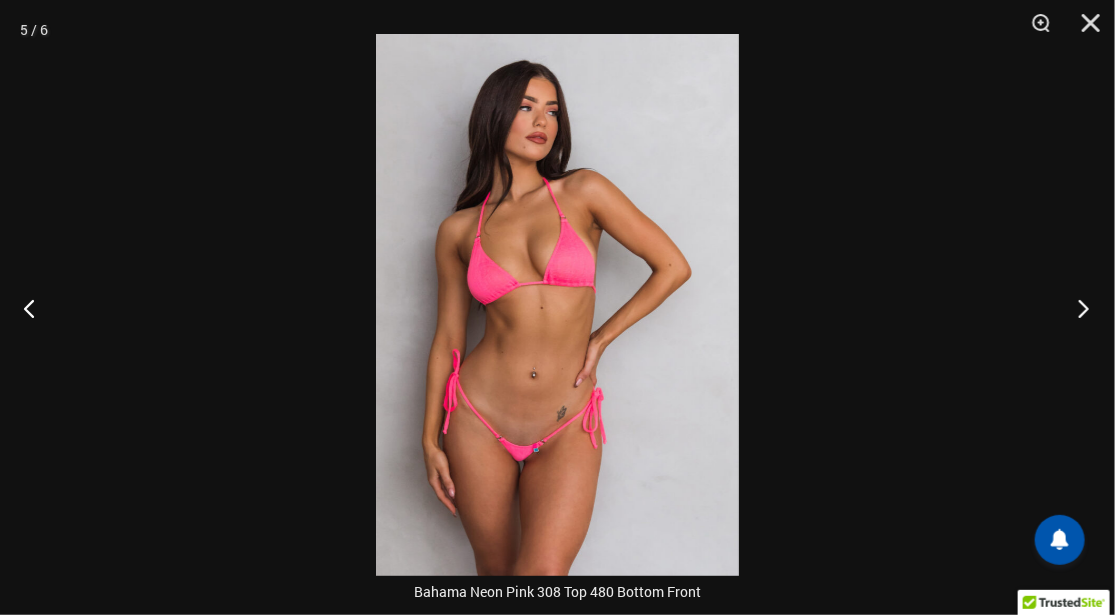 click at bounding box center (1077, 308) 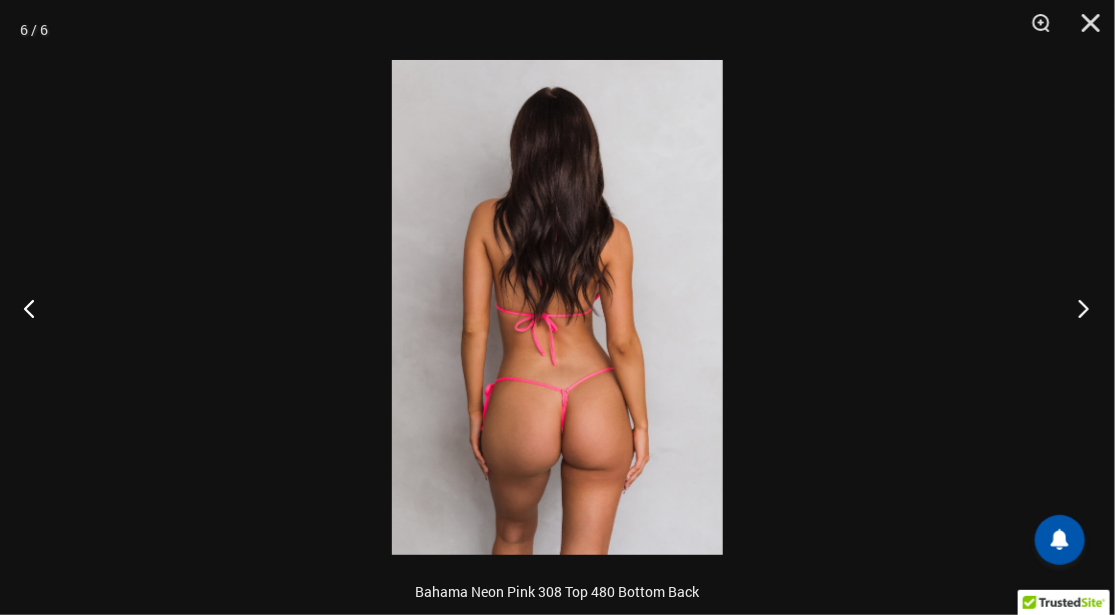 click at bounding box center [1077, 308] 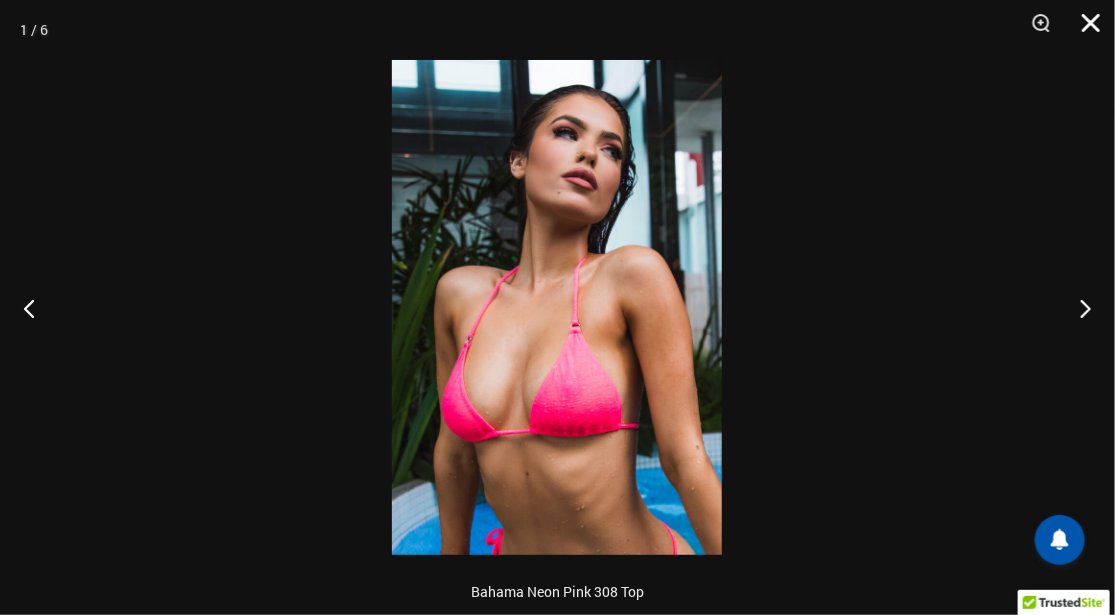 click at bounding box center [1084, 30] 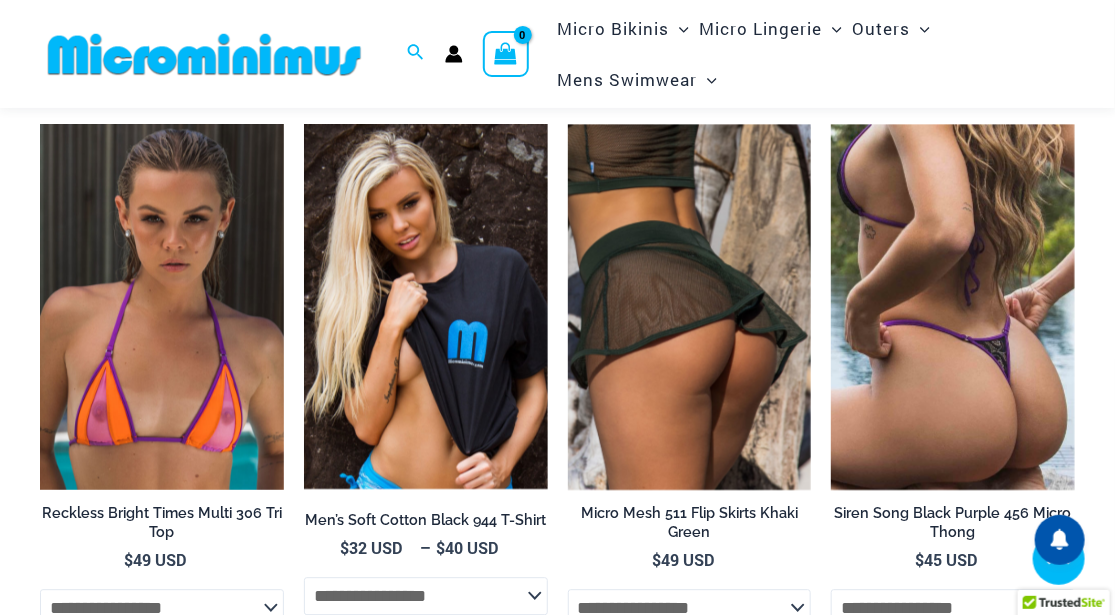 scroll, scrollTop: 1446, scrollLeft: 0, axis: vertical 